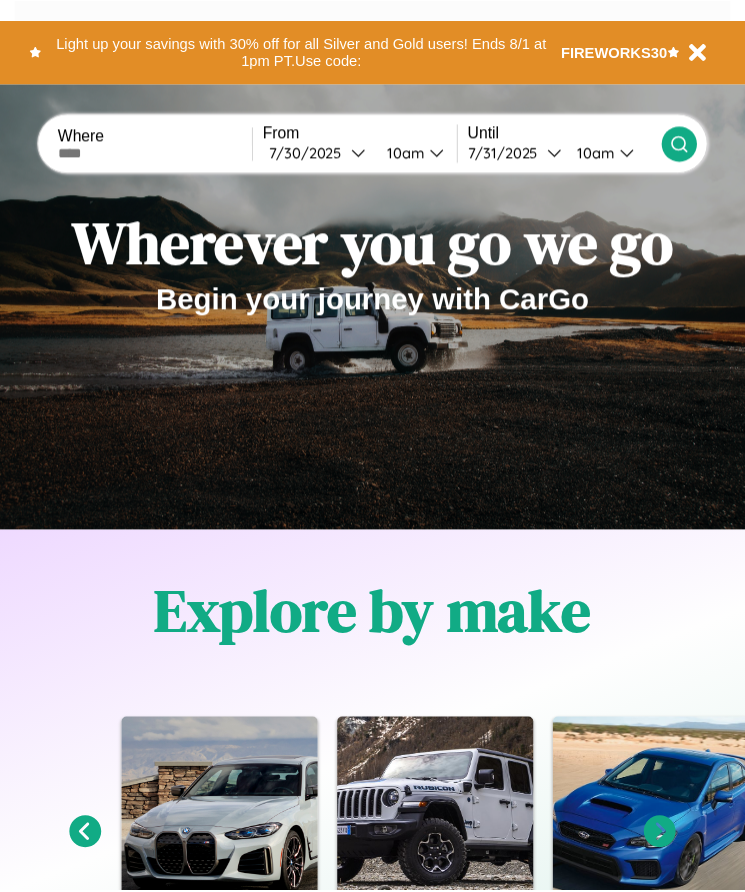 scroll, scrollTop: 0, scrollLeft: 0, axis: both 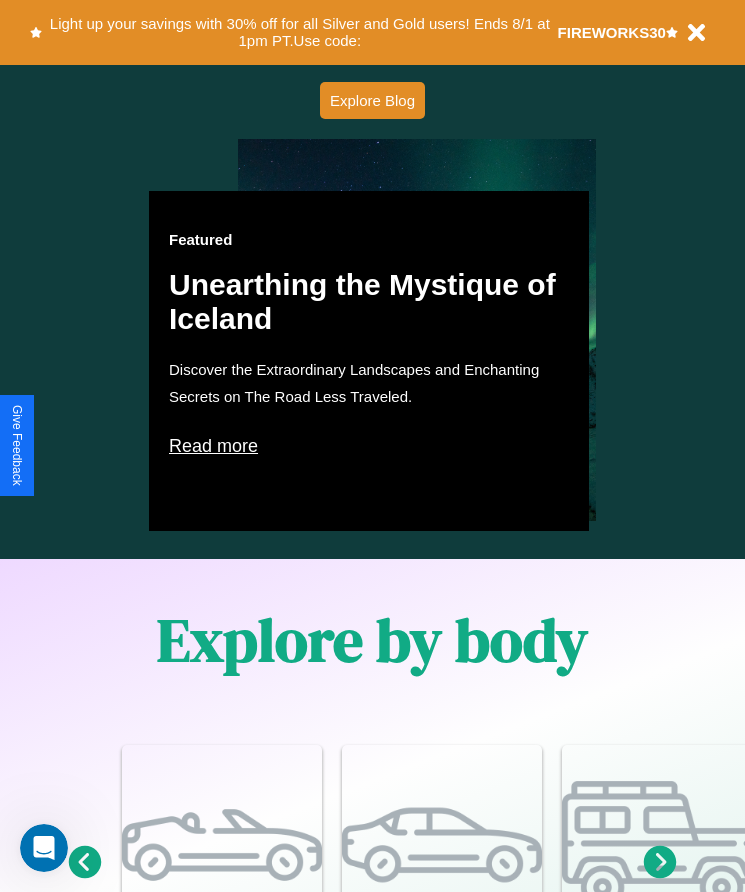 click on "Read more" at bounding box center [369, 446] 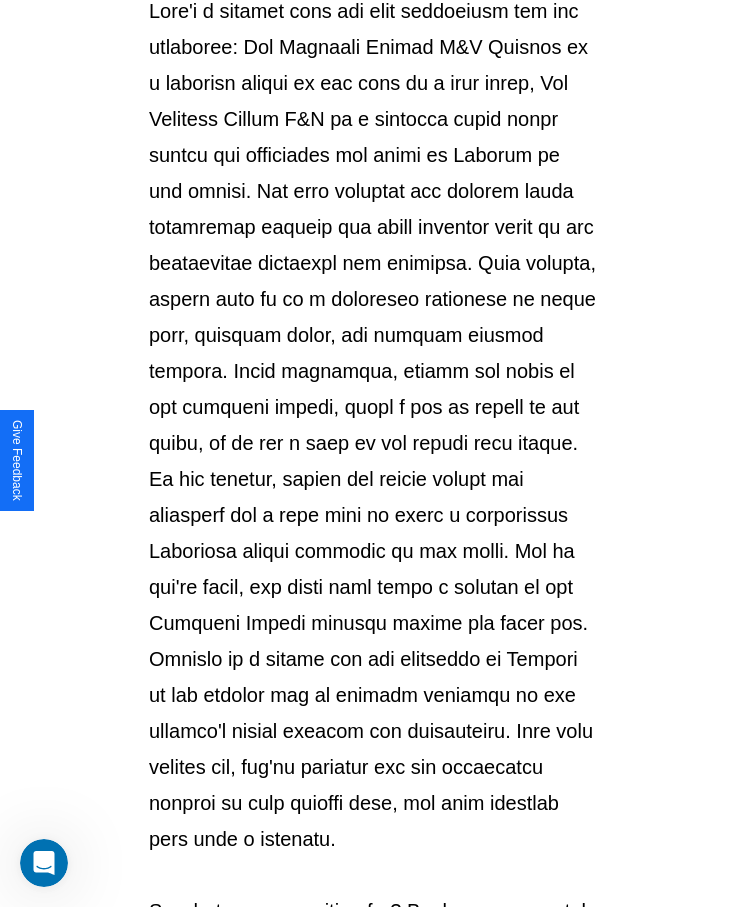 scroll, scrollTop: 2113, scrollLeft: 0, axis: vertical 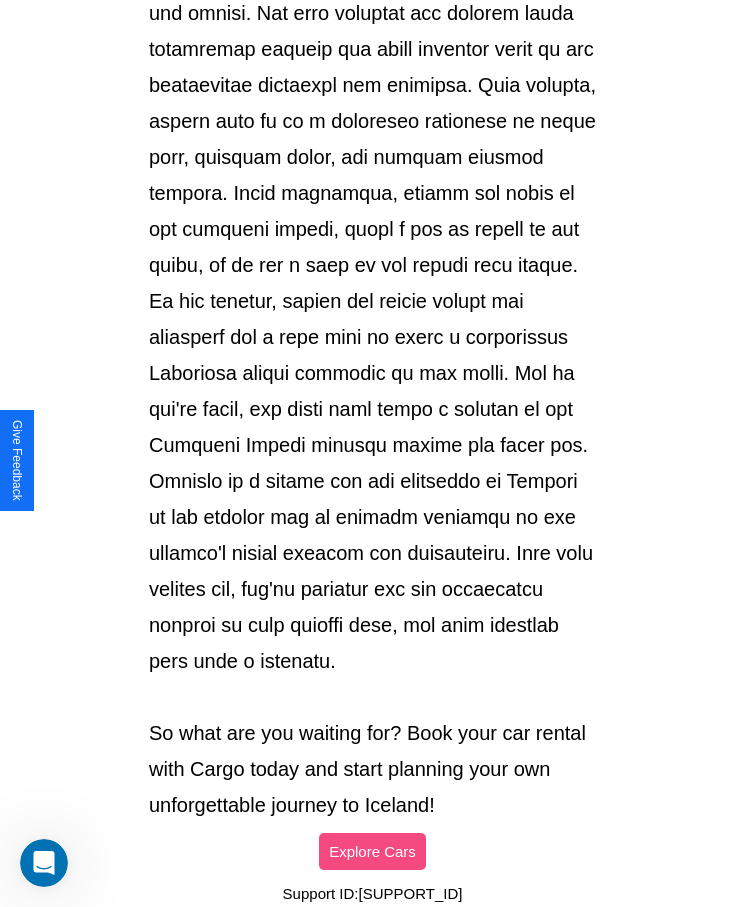 click on "Explore Cars" at bounding box center (372, 851) 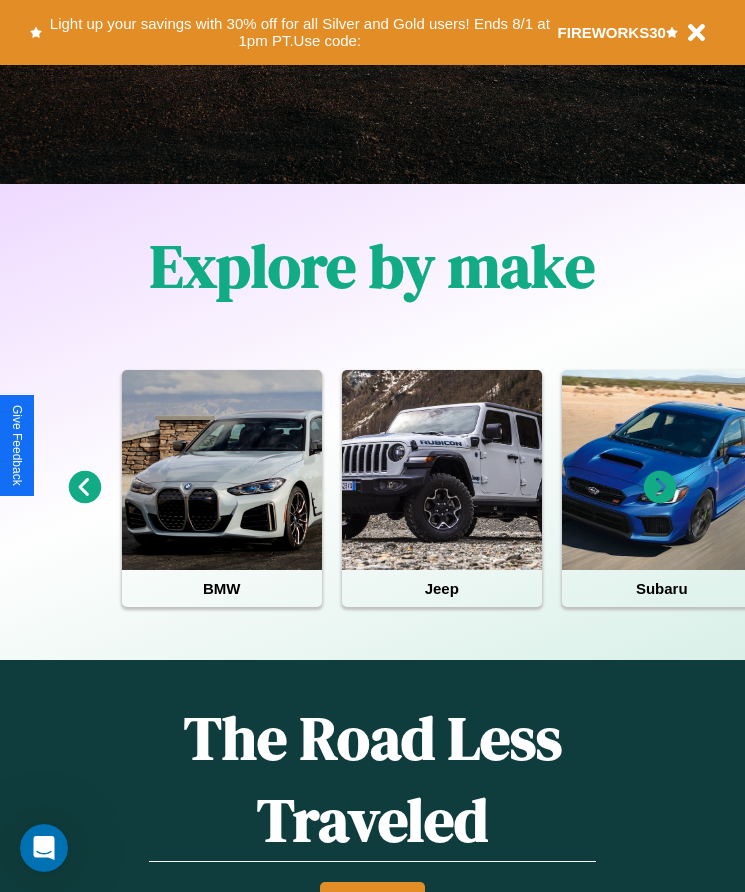 scroll, scrollTop: 334, scrollLeft: 0, axis: vertical 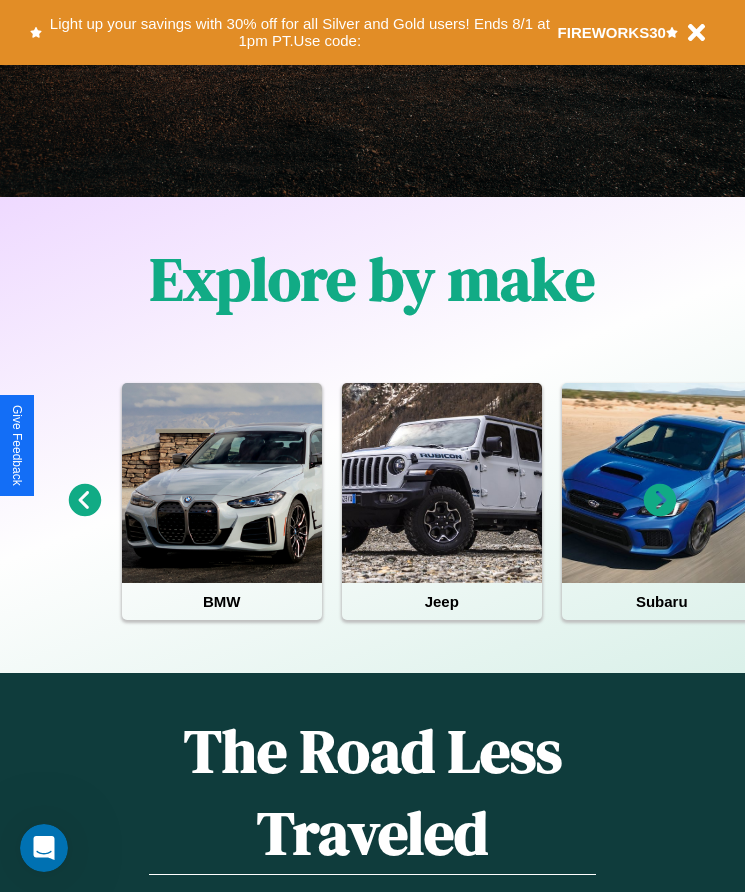 click 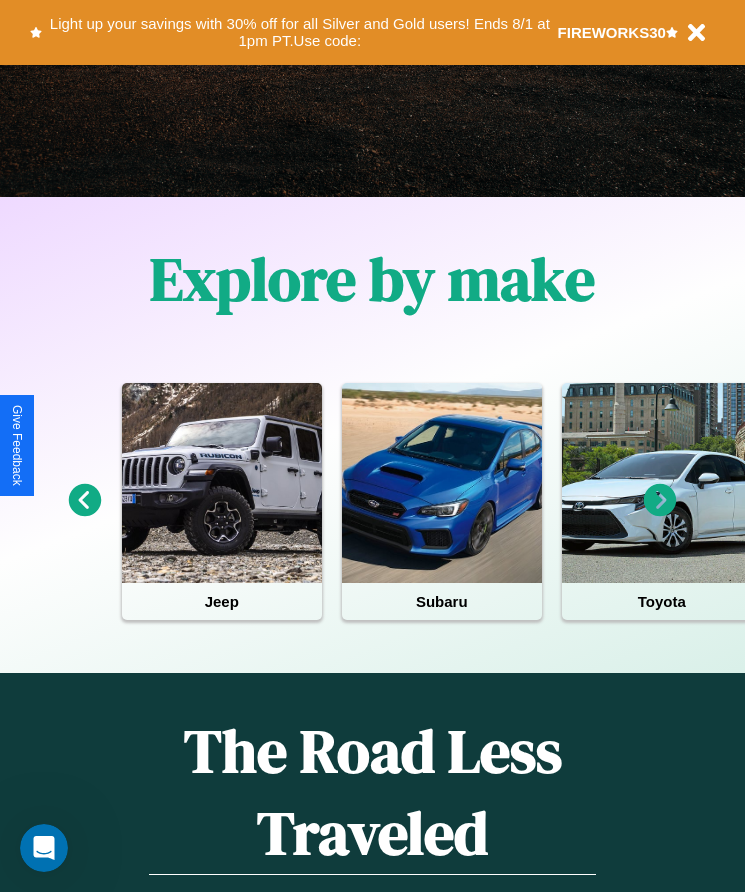 click 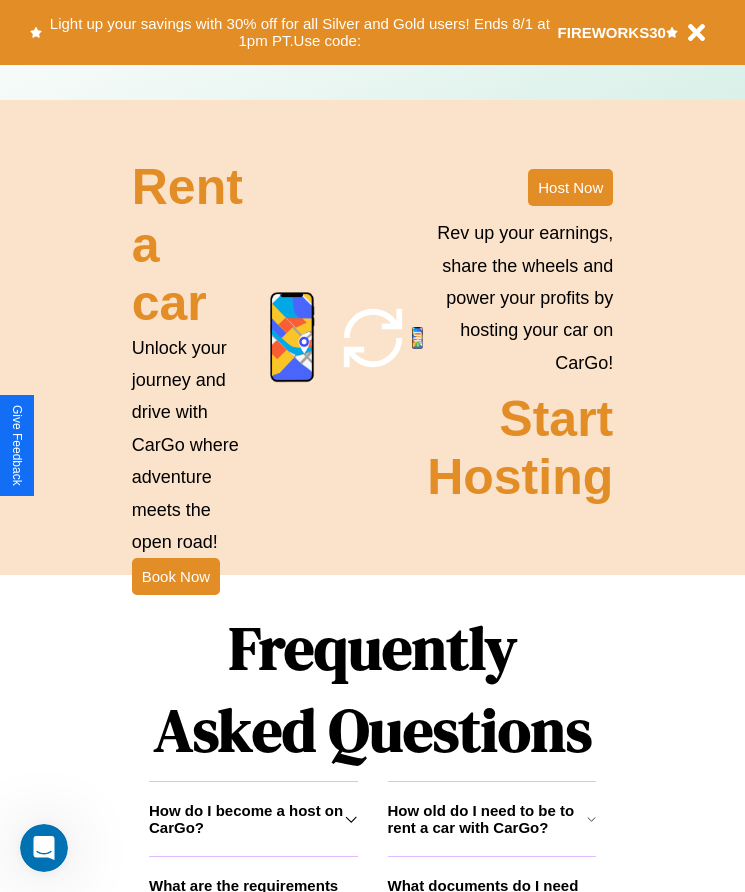 scroll, scrollTop: 2608, scrollLeft: 0, axis: vertical 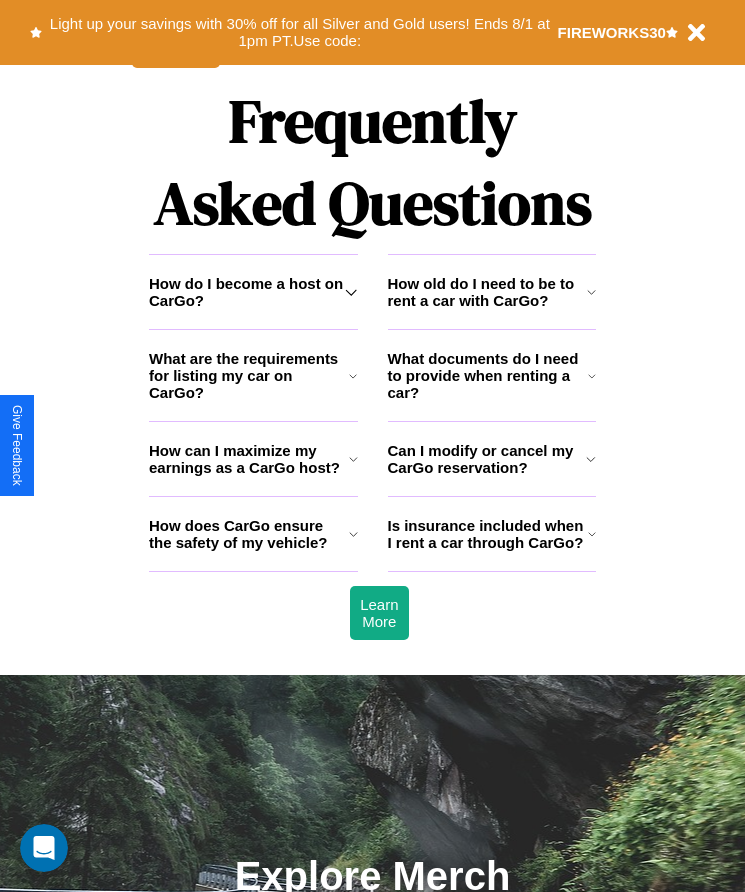click on "How do I become a host on CarGo?" at bounding box center (247, 292) 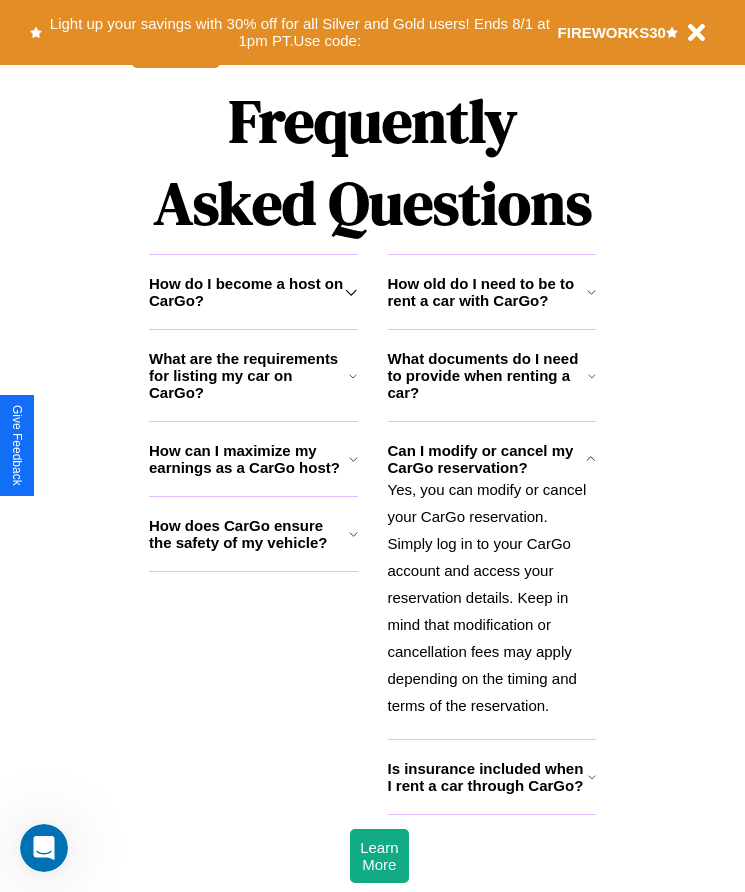 click on "How can I maximize my earnings as a CarGo host?" at bounding box center [249, 459] 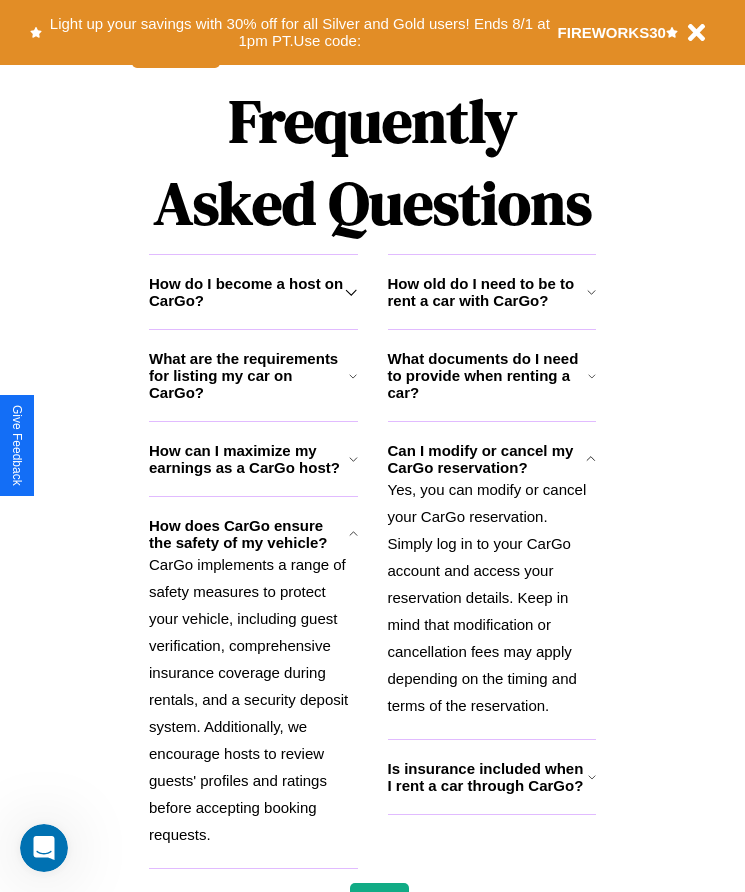 click 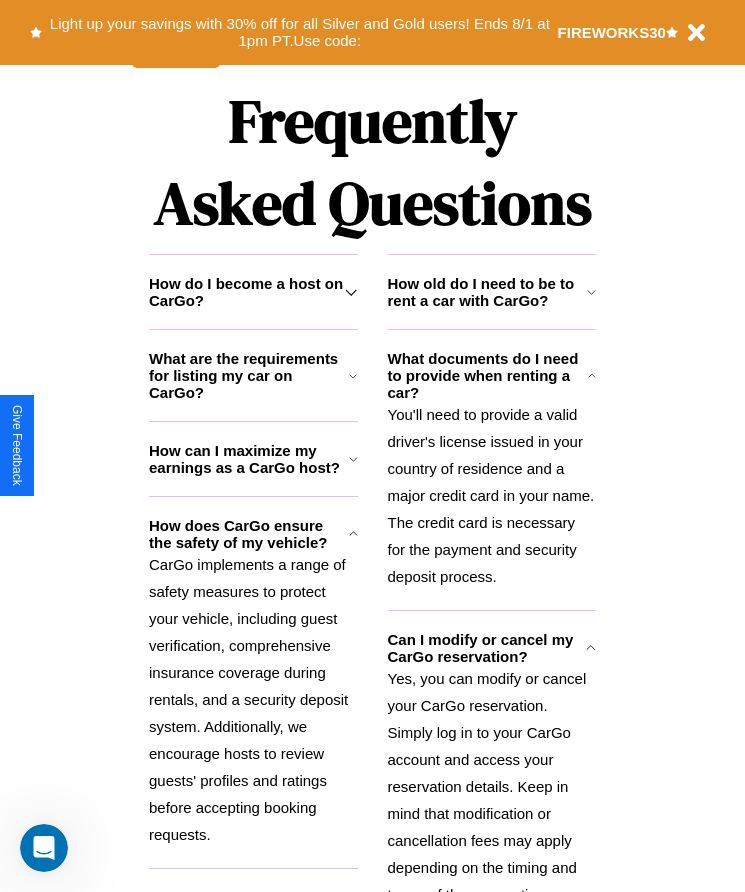 click 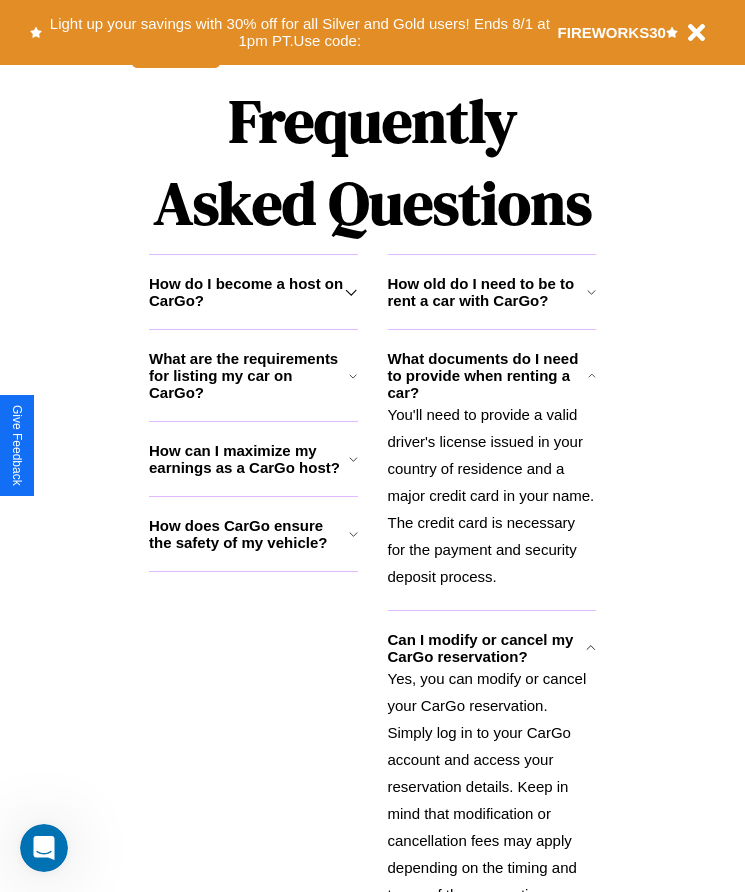 click on "How old do I need to be to rent a car with CarGo?" at bounding box center [487, 292] 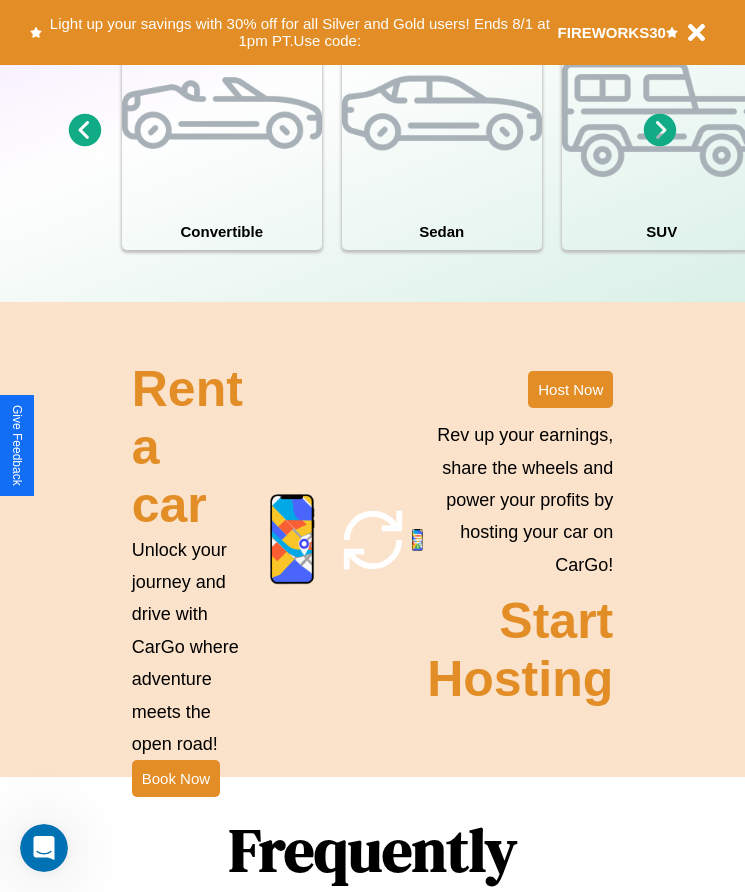 scroll, scrollTop: 1855, scrollLeft: 0, axis: vertical 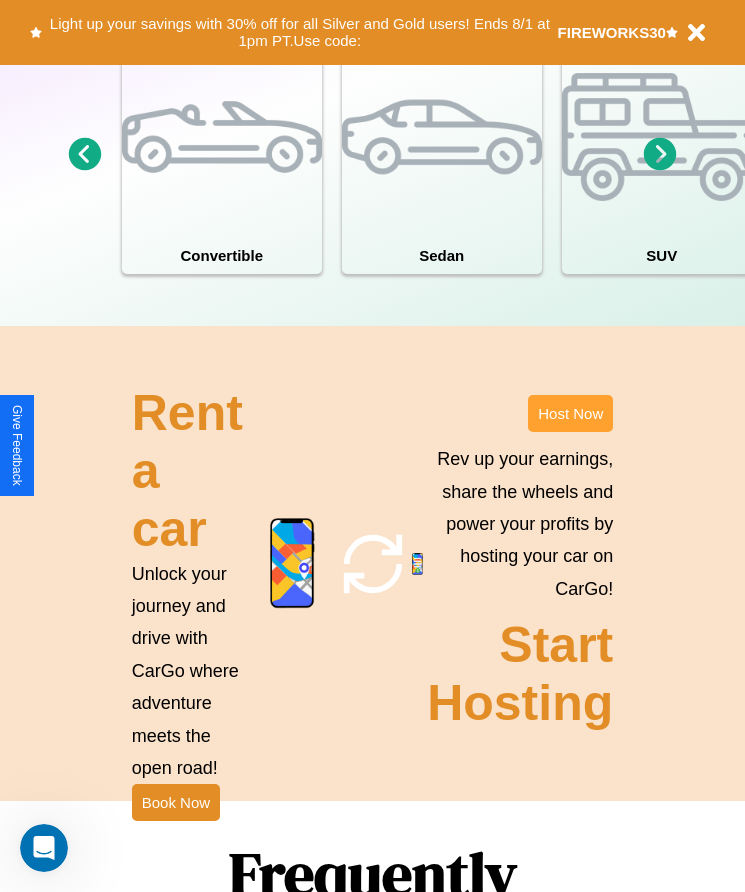 click on "Host Now" at bounding box center [570, 413] 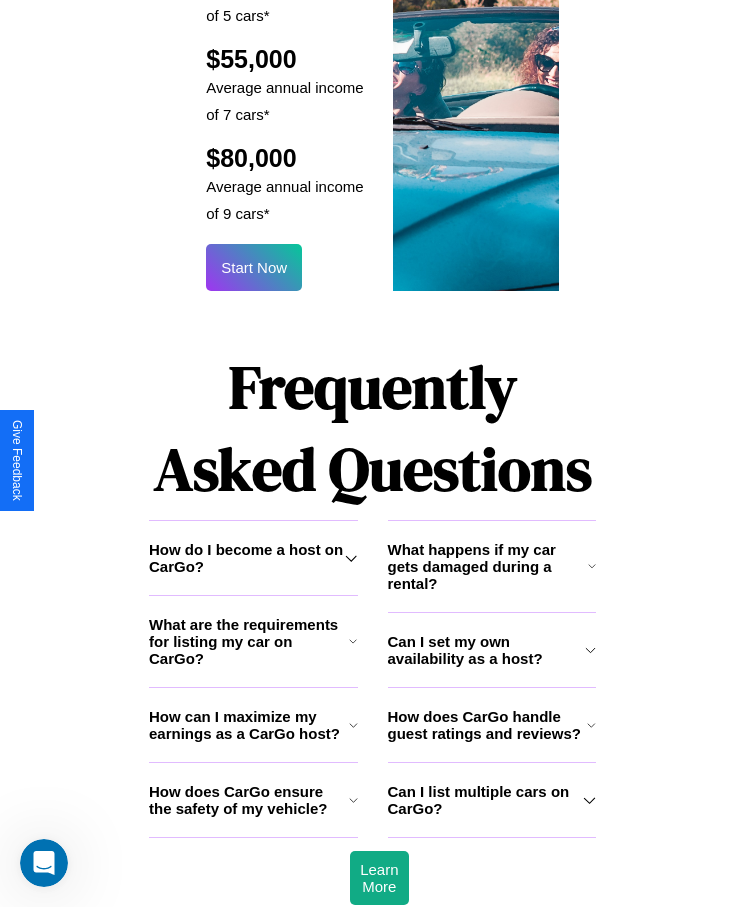 scroll, scrollTop: 2638, scrollLeft: 0, axis: vertical 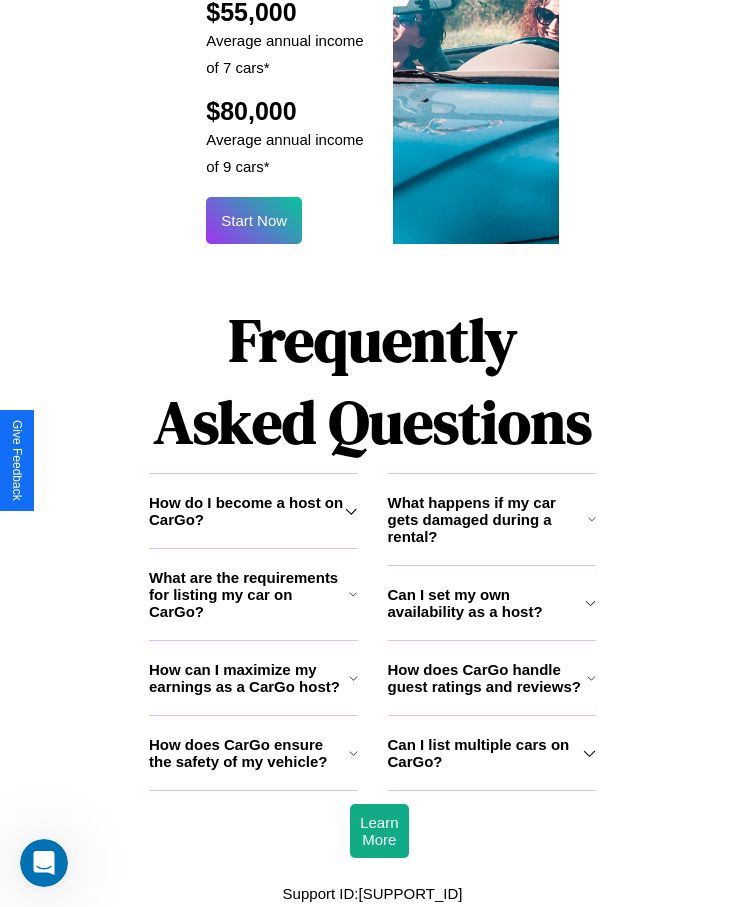 click 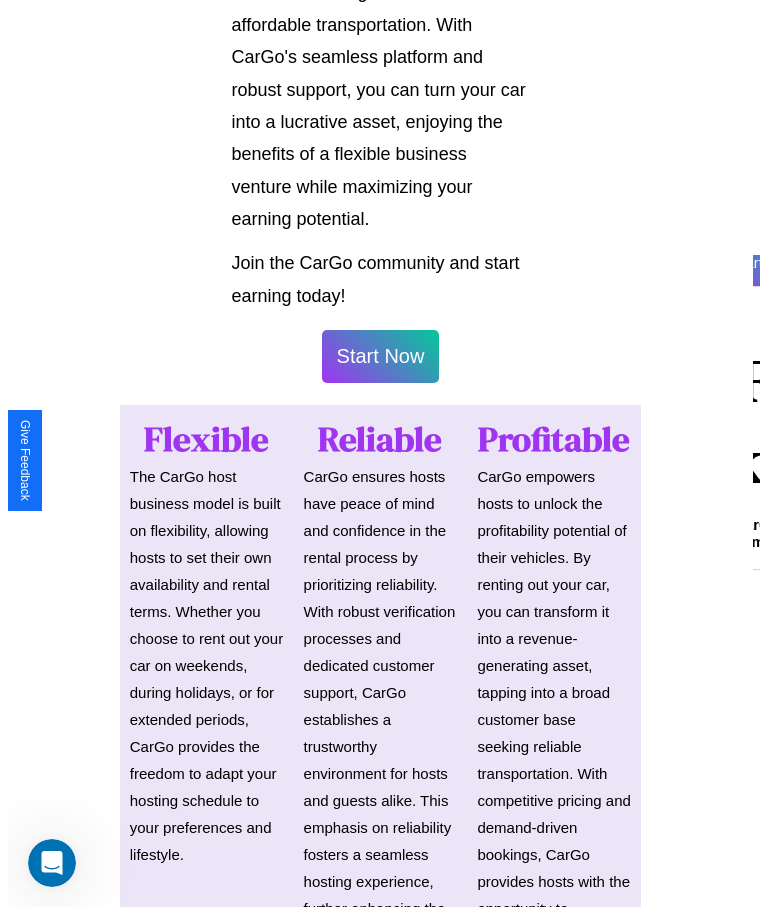 scroll, scrollTop: 1046, scrollLeft: 0, axis: vertical 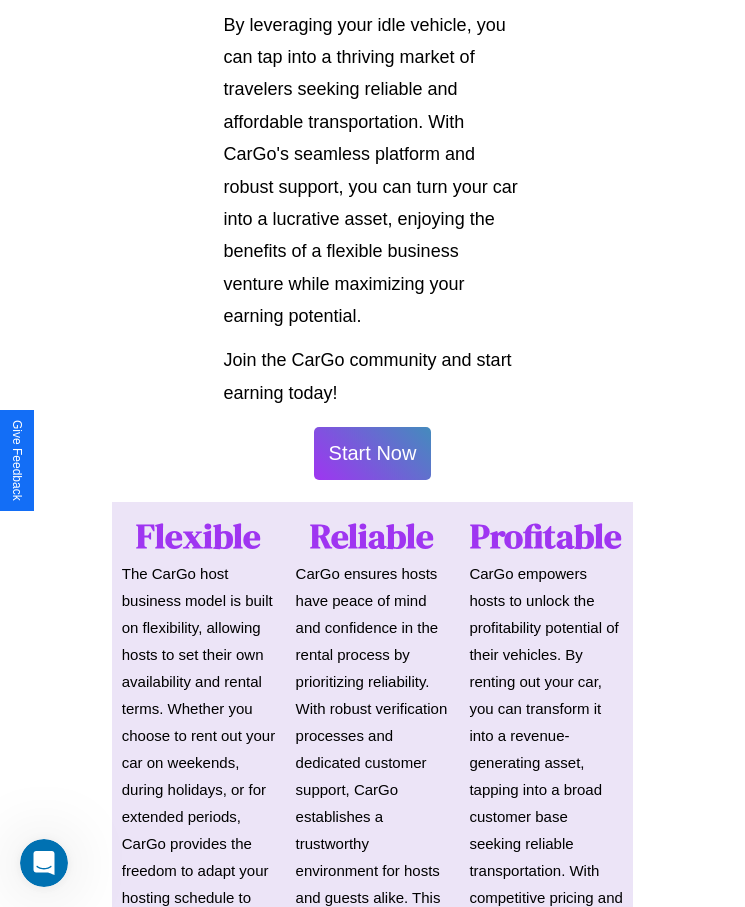 click on "Start Now" at bounding box center (373, 453) 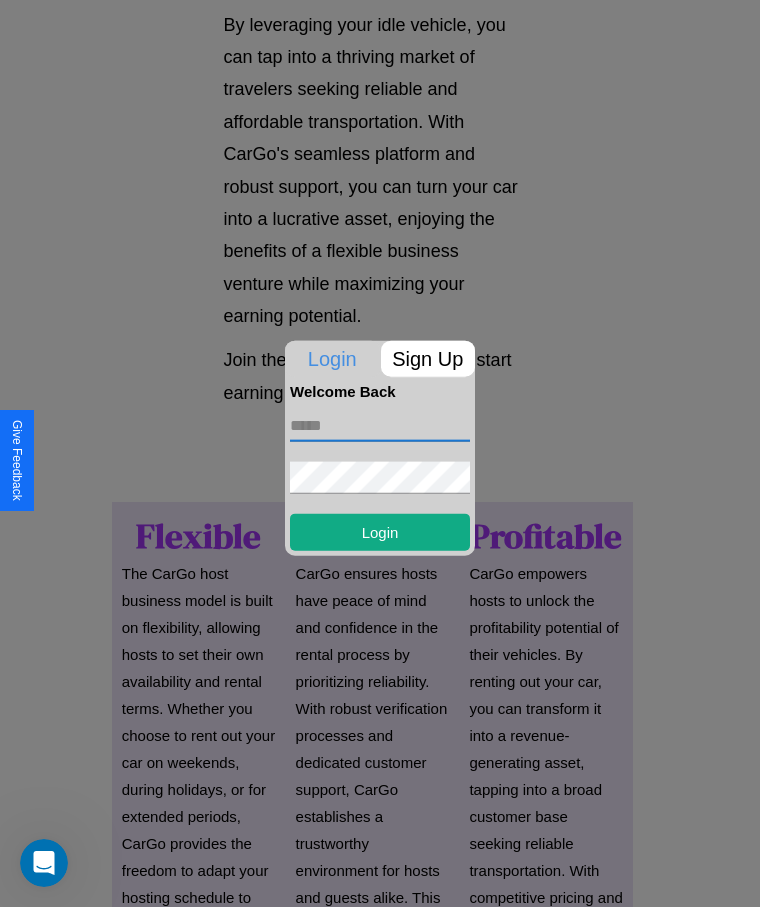 click at bounding box center (380, 425) 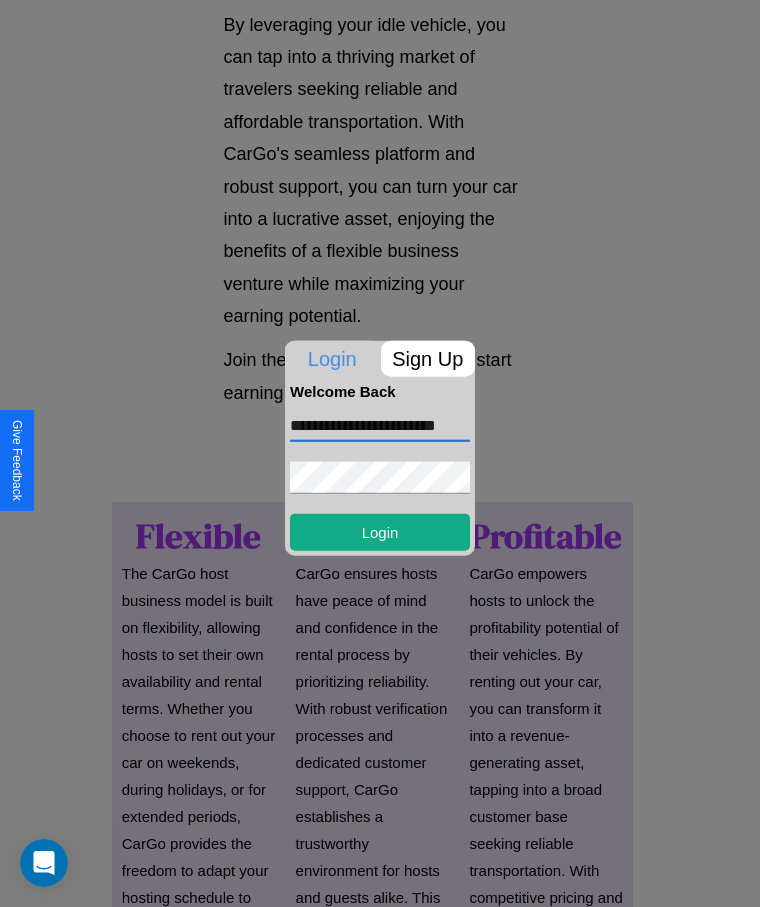 scroll, scrollTop: 0, scrollLeft: 23, axis: horizontal 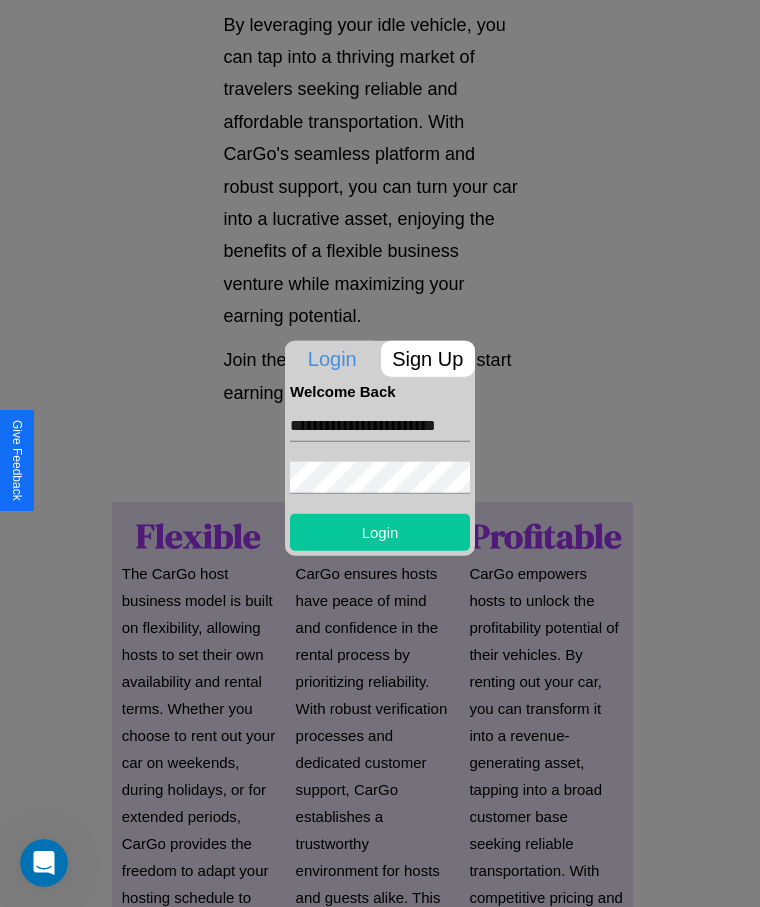 click on "Login" at bounding box center (380, 531) 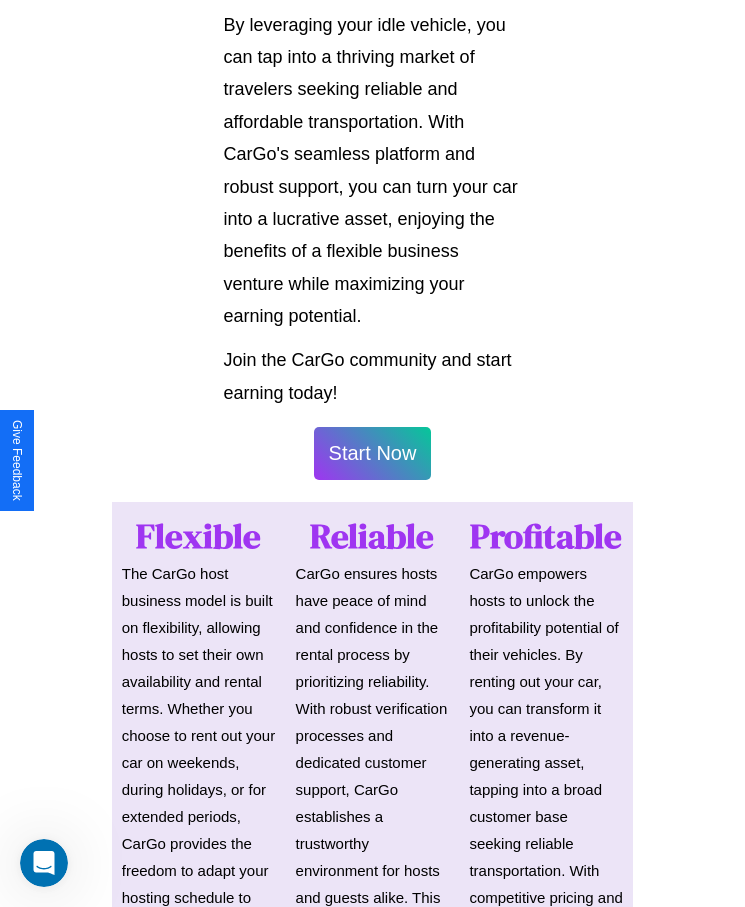 scroll, scrollTop: 1048, scrollLeft: 0, axis: vertical 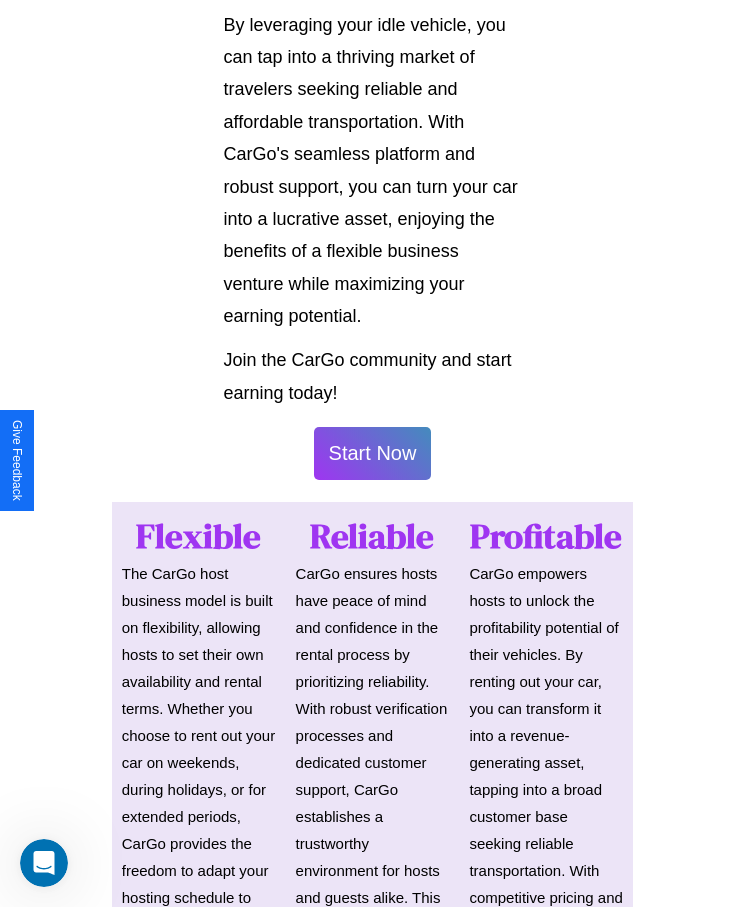 click on "Start Now" at bounding box center [373, 453] 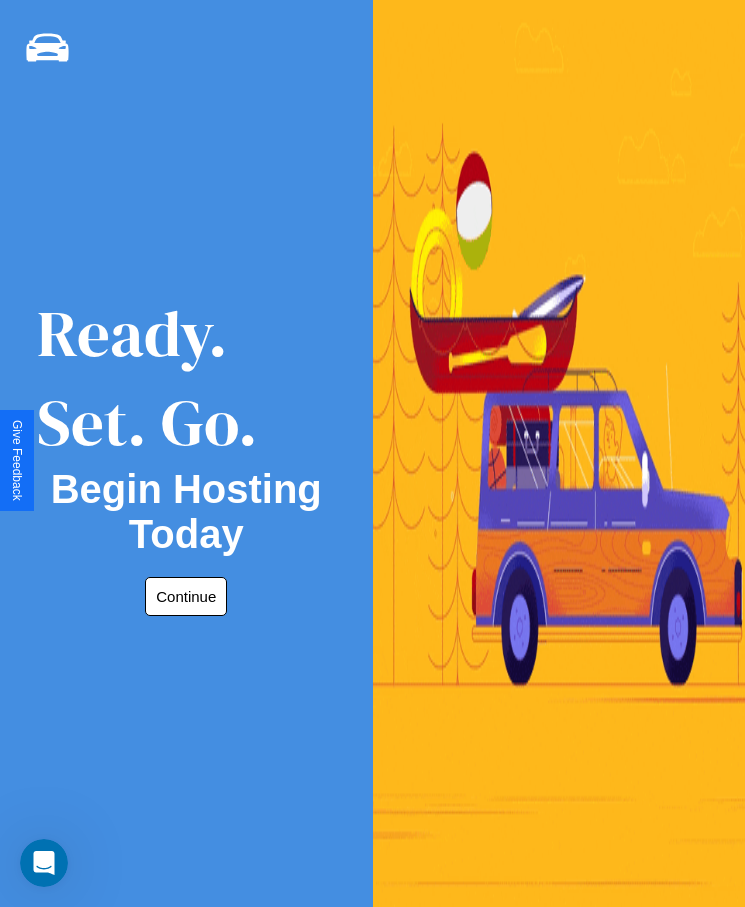 click on "Continue" at bounding box center [186, 596] 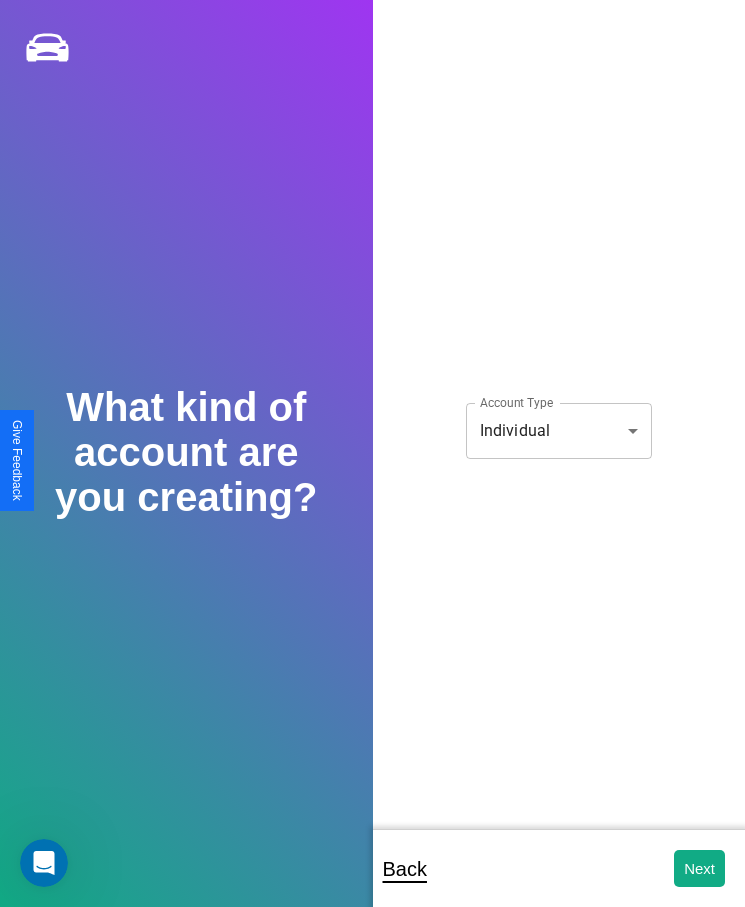 click on "**********" at bounding box center [372, 467] 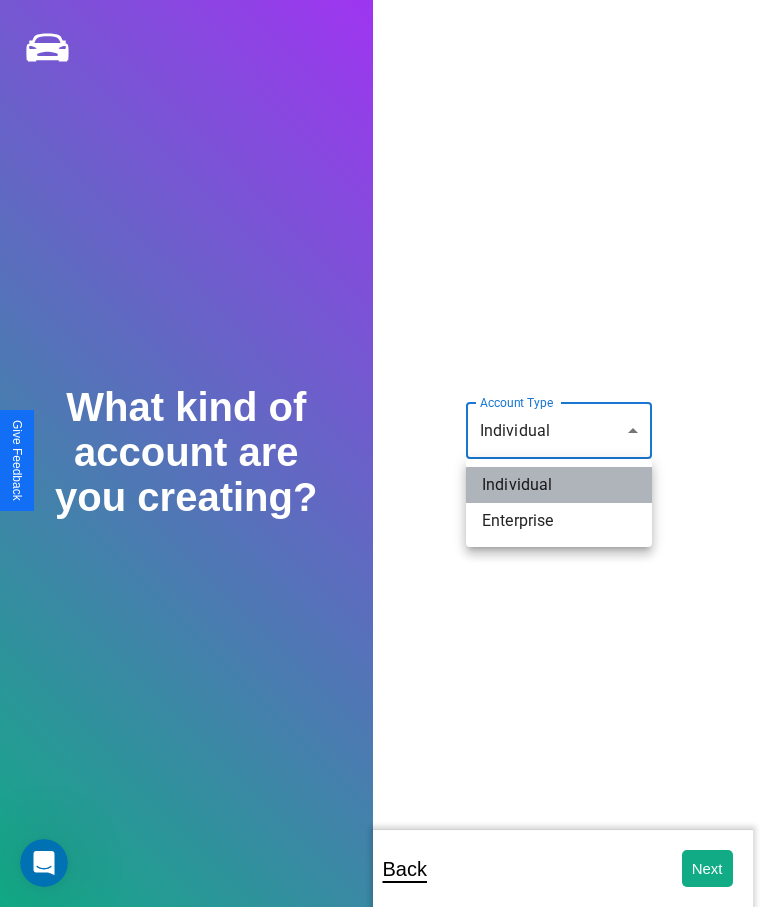 click on "Individual" at bounding box center (559, 485) 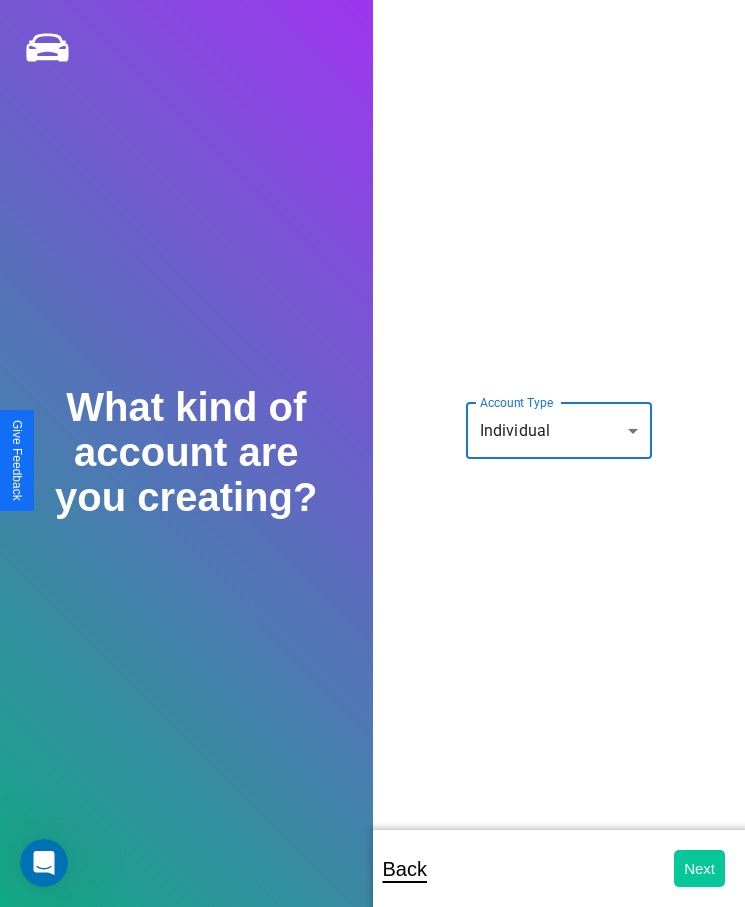 click on "Next" at bounding box center [699, 868] 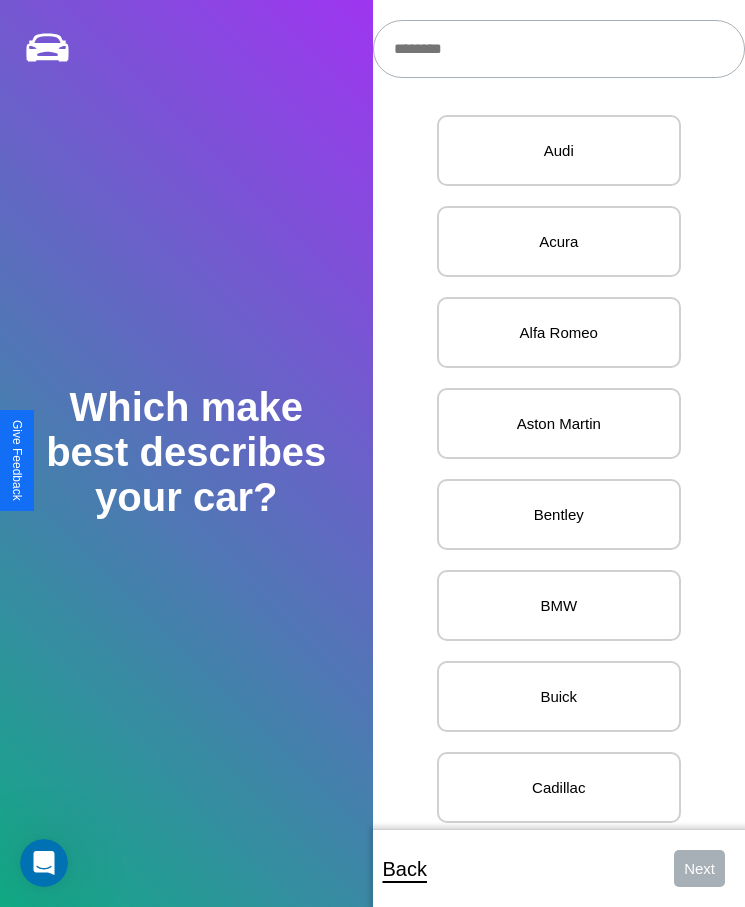 scroll, scrollTop: 27, scrollLeft: 0, axis: vertical 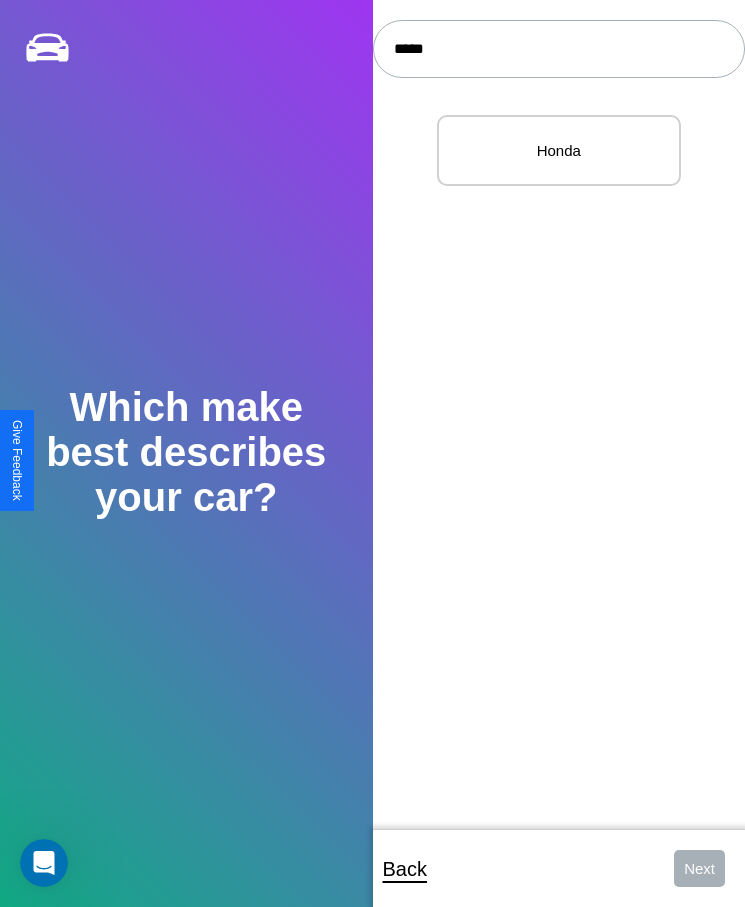 type on "*****" 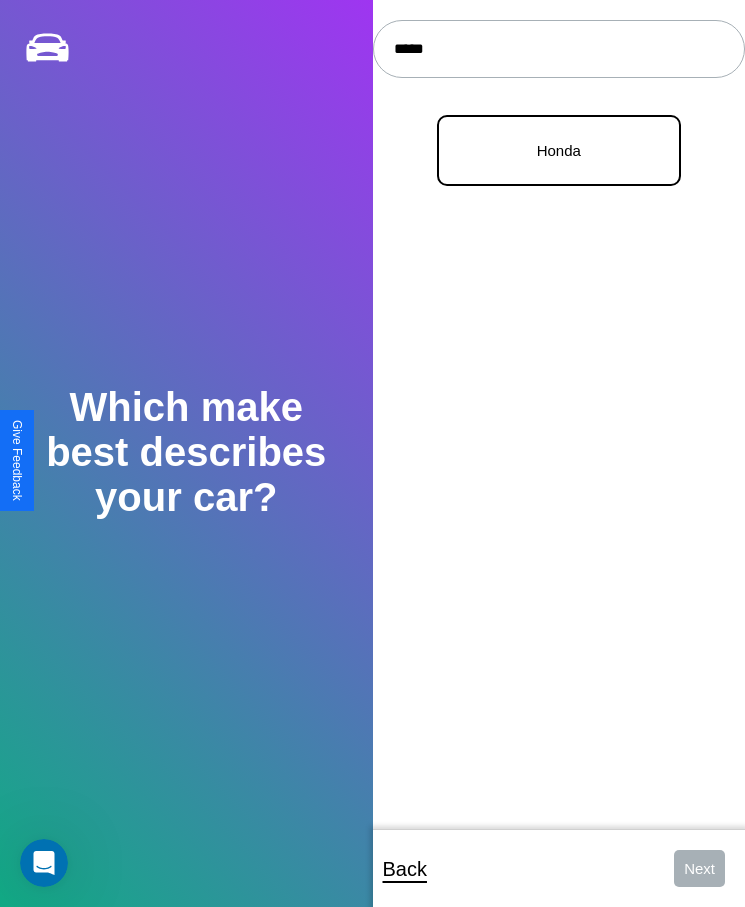 click on "Honda" at bounding box center [559, 150] 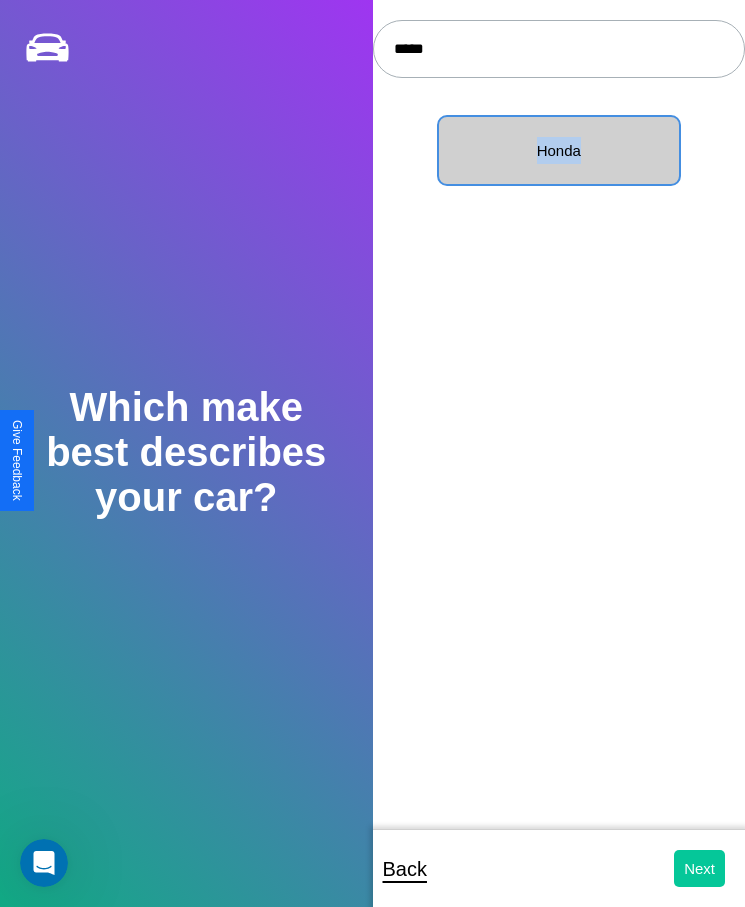 click on "Next" at bounding box center (699, 868) 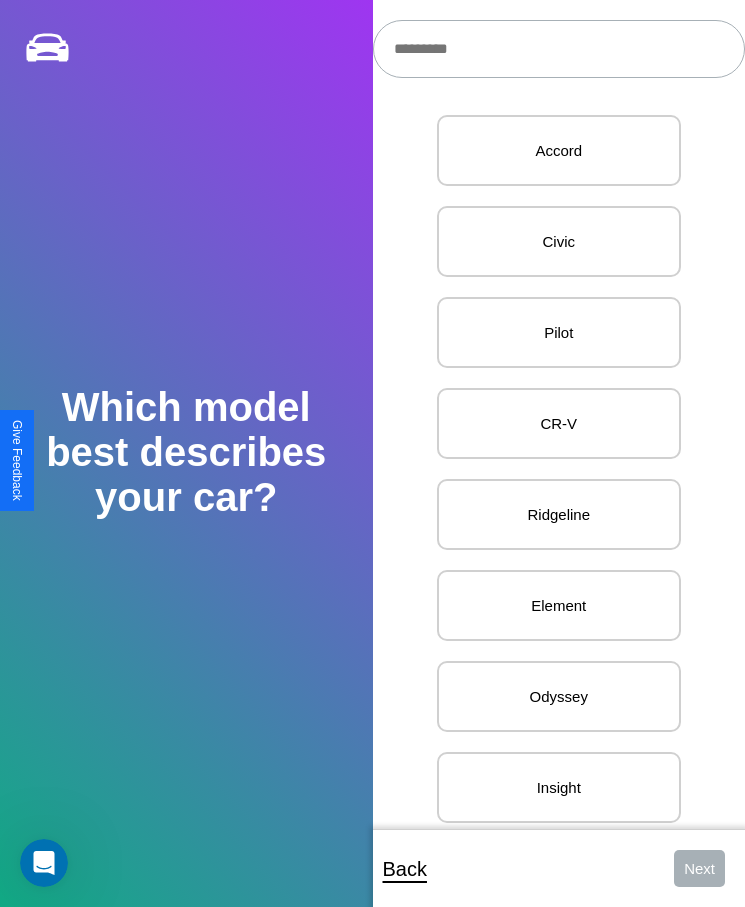 click at bounding box center (559, 49) 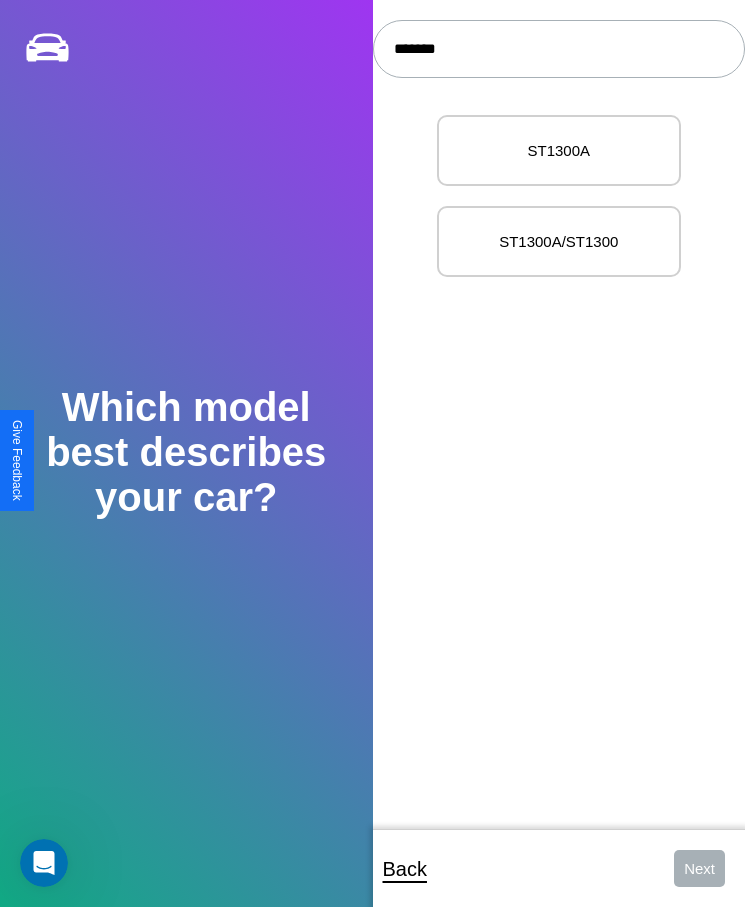 type on "*******" 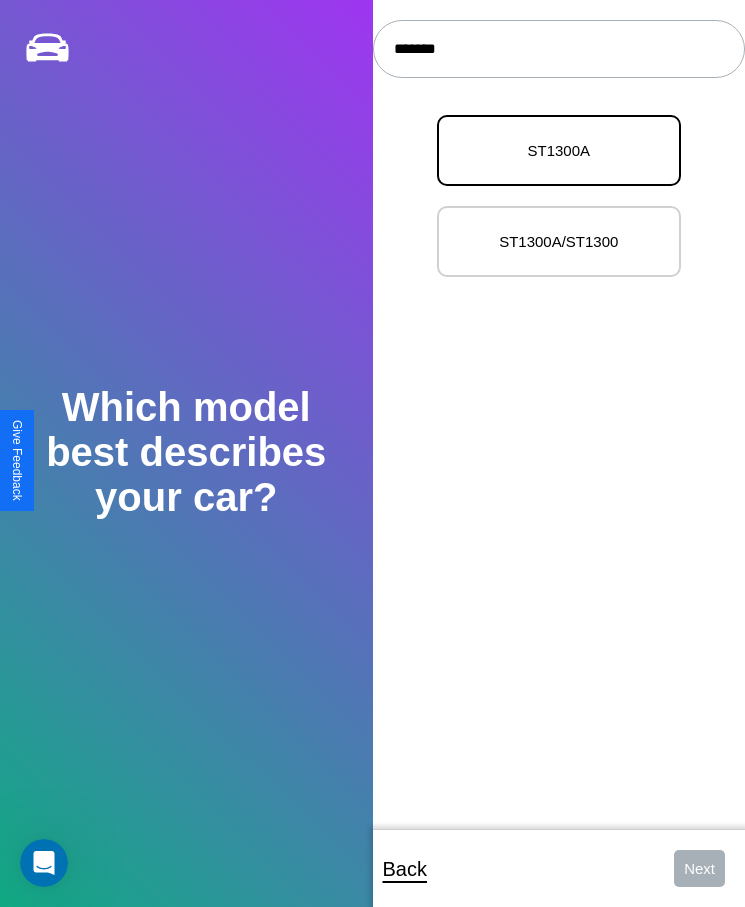 click on "ST1300A" at bounding box center (559, 150) 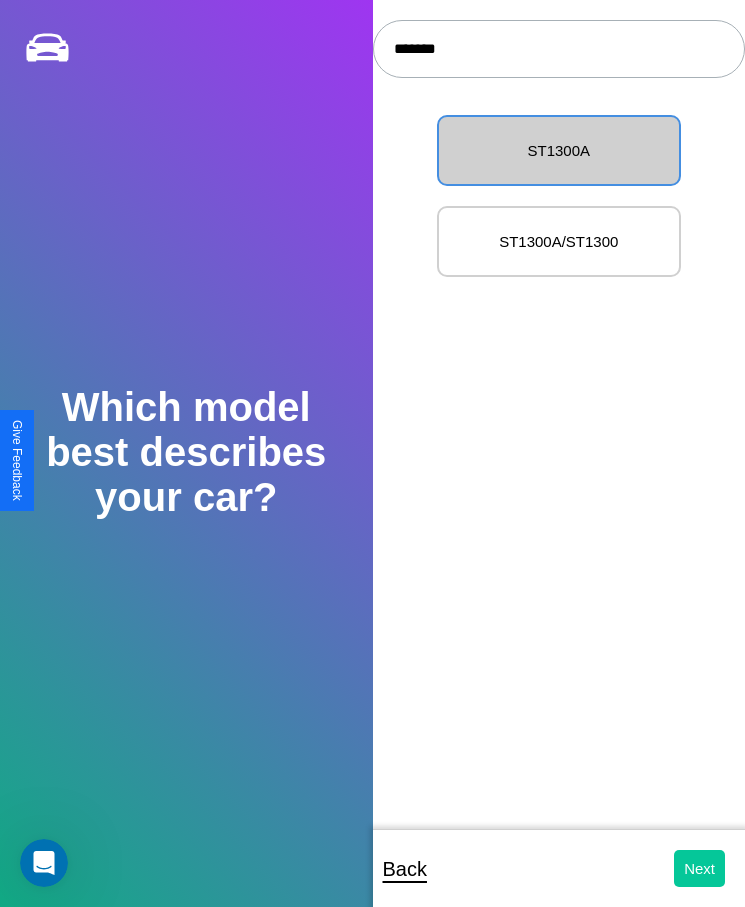 click on "Next" at bounding box center (699, 868) 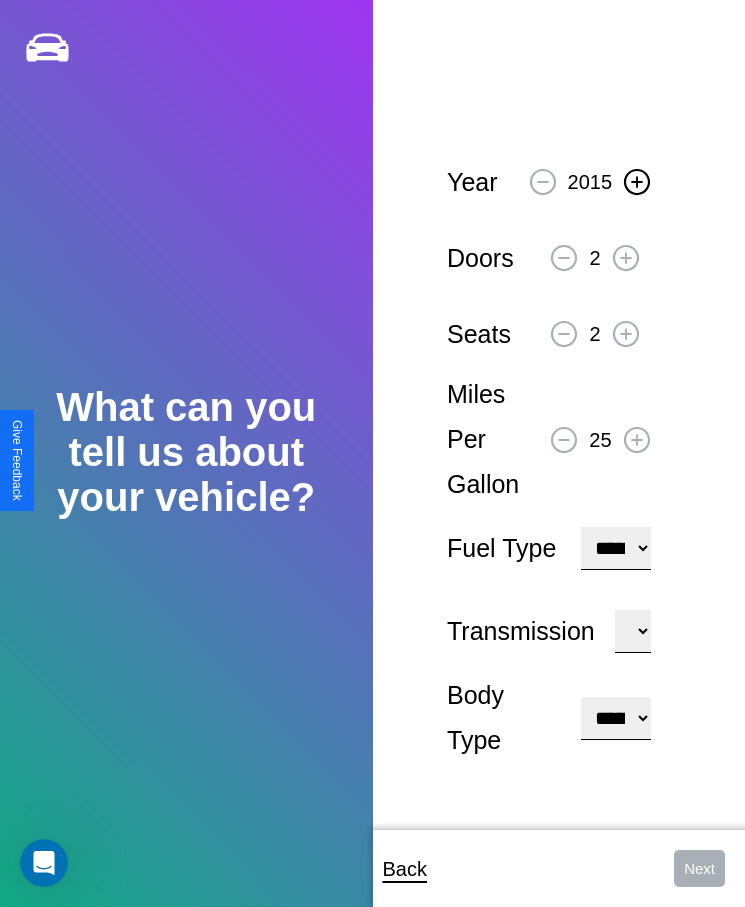 click 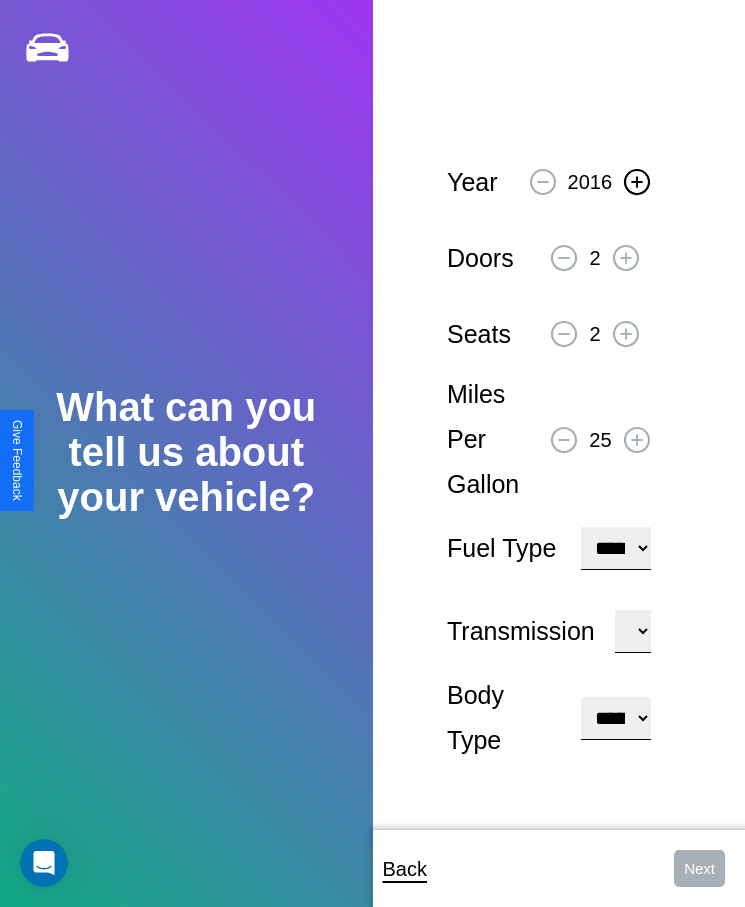 click 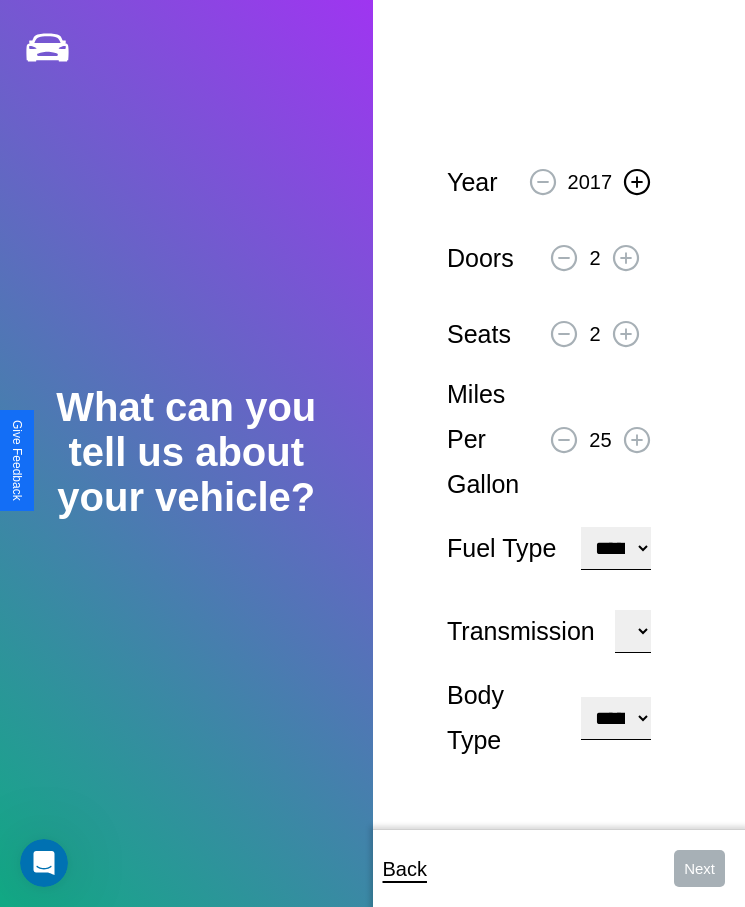 click 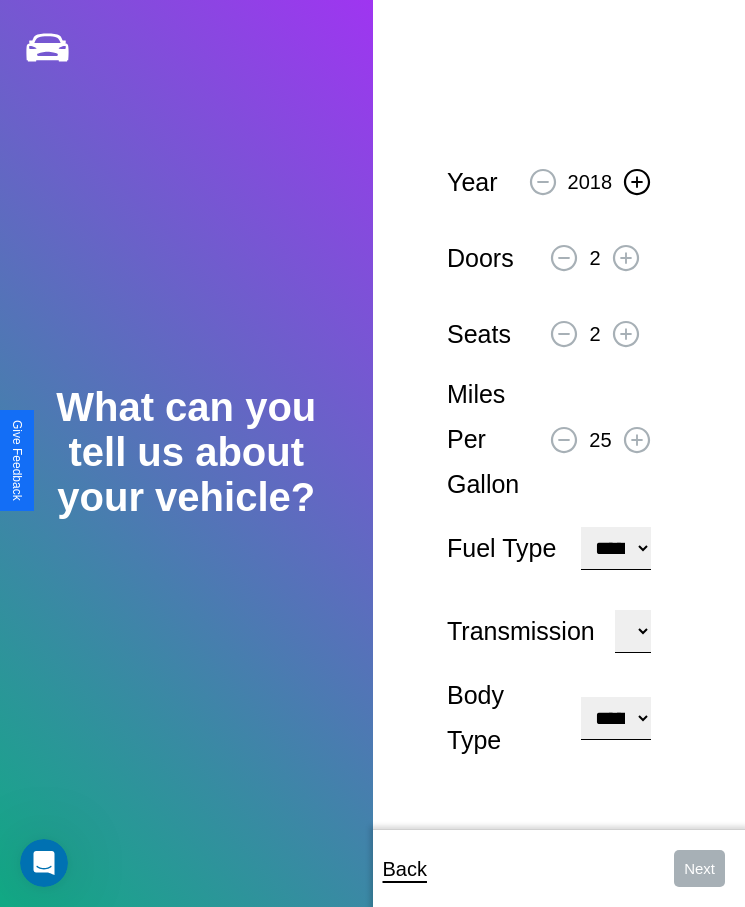 click 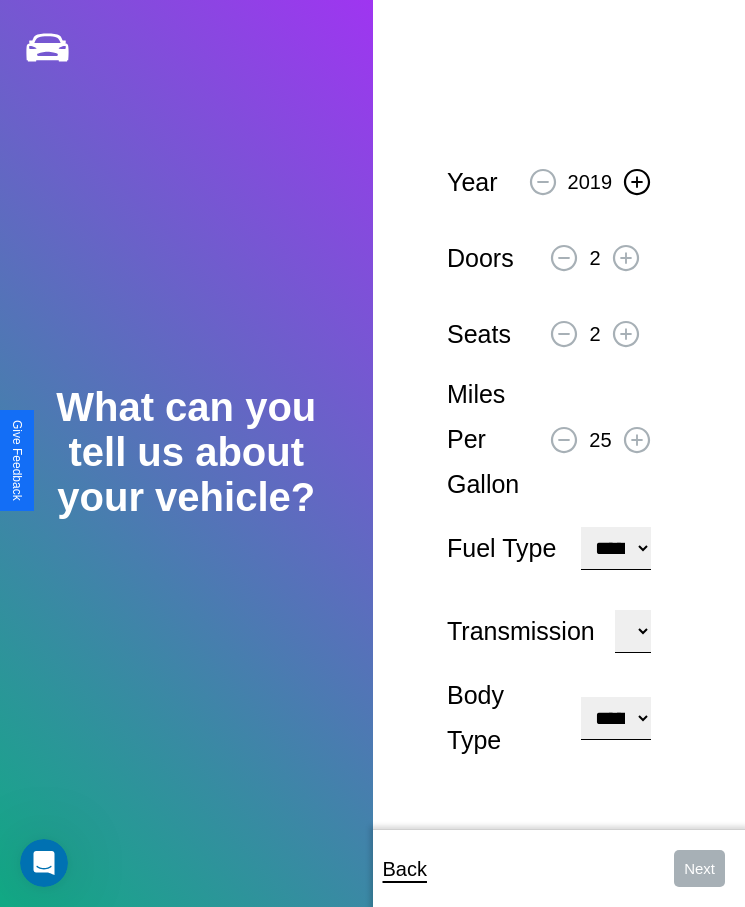 click 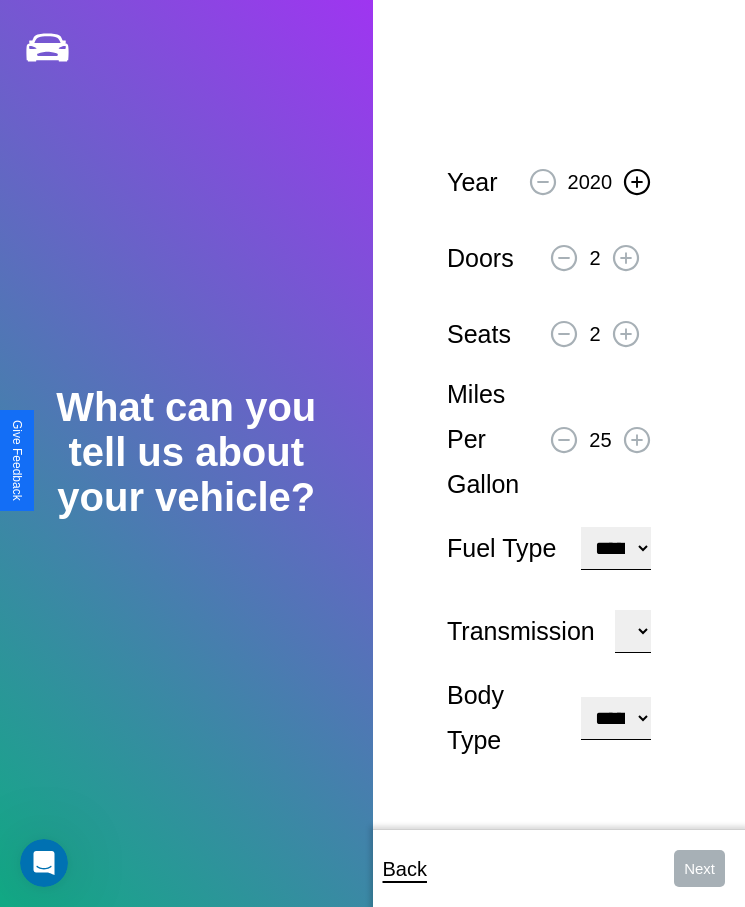 click 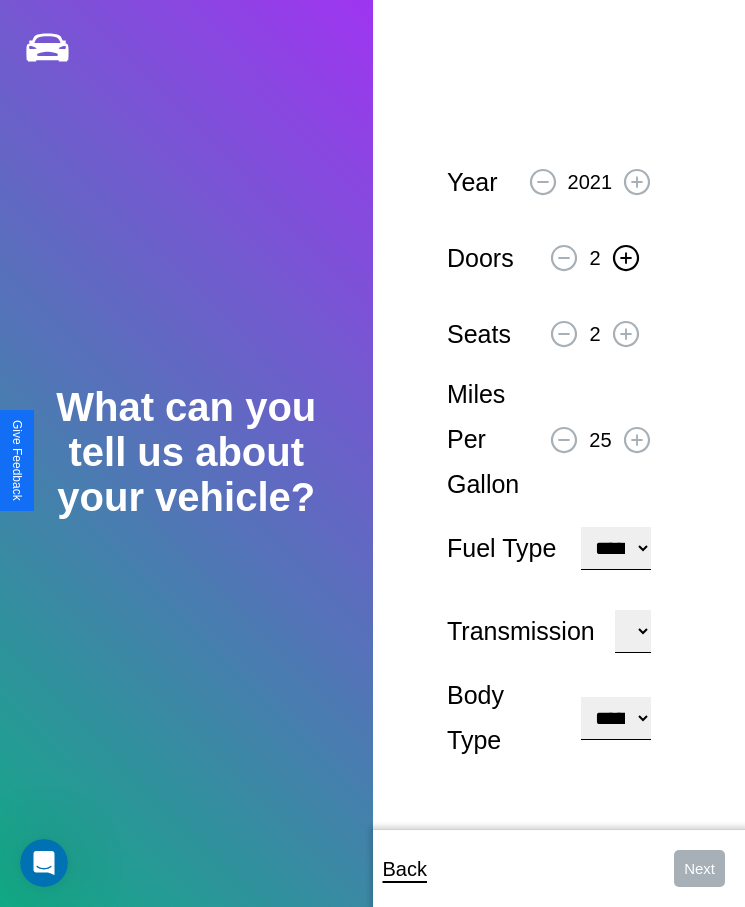 click 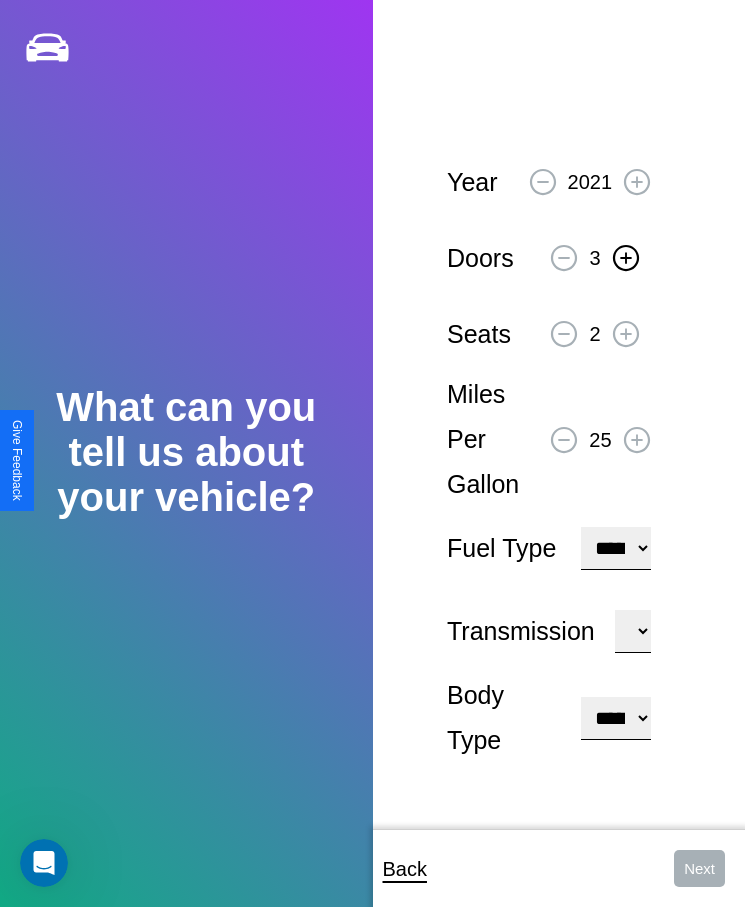 click 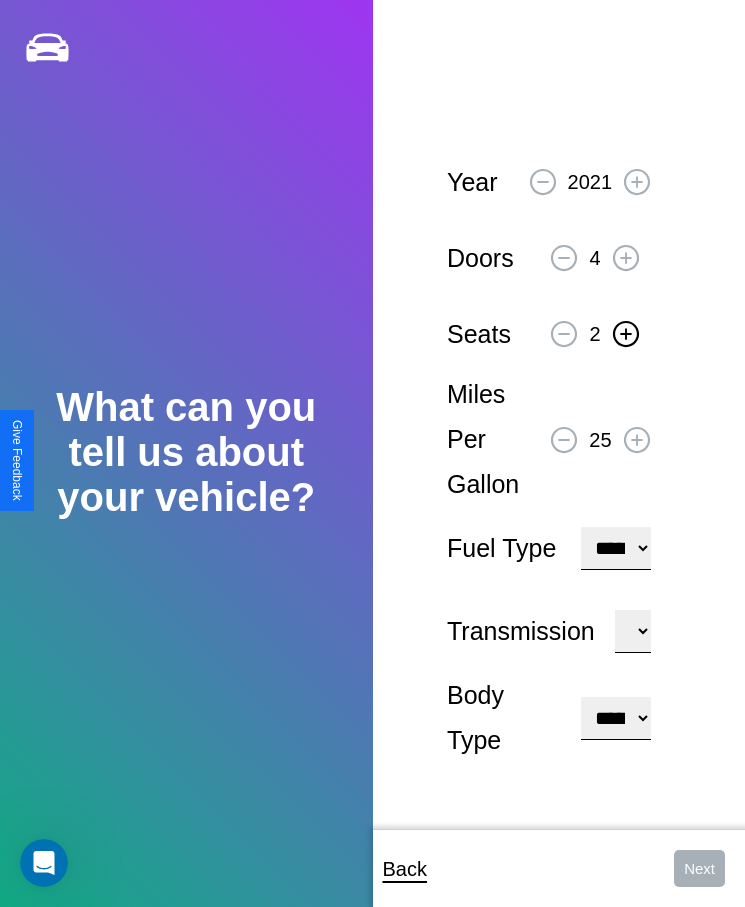 click 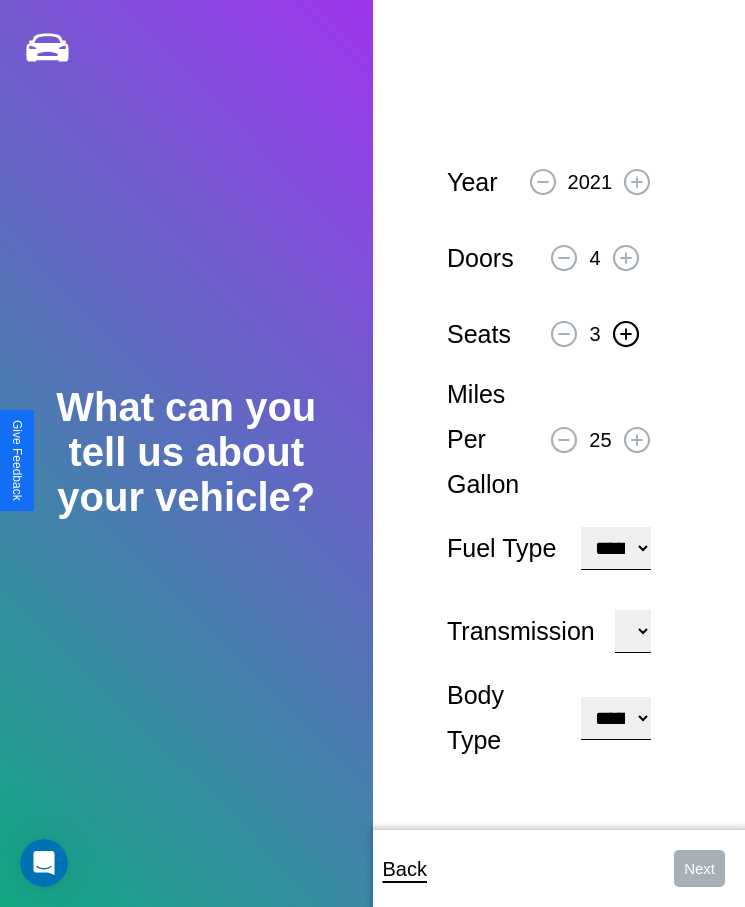 click 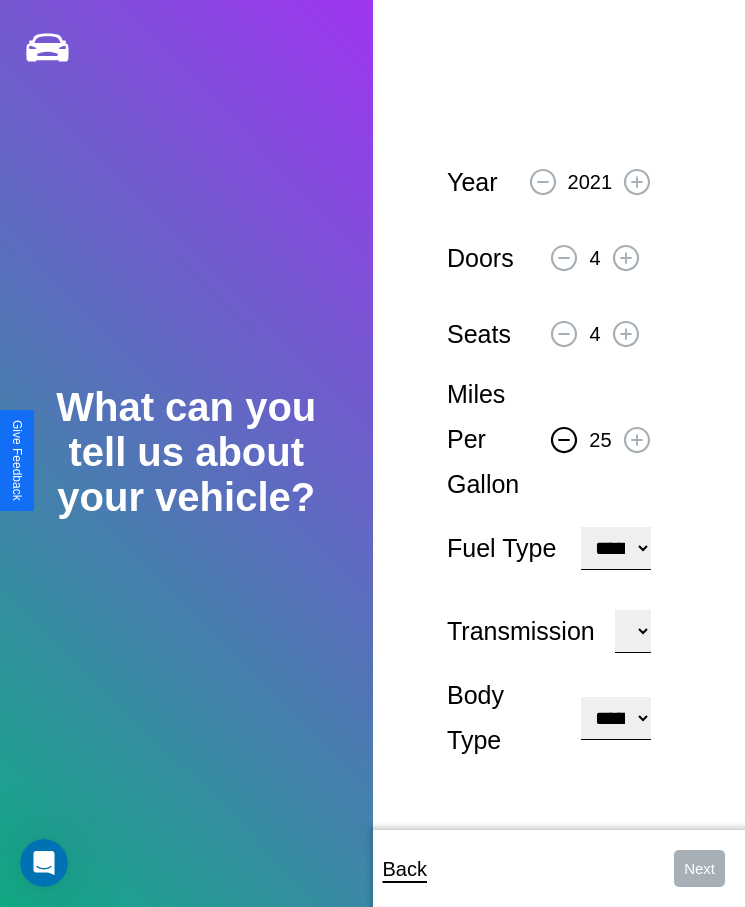 click 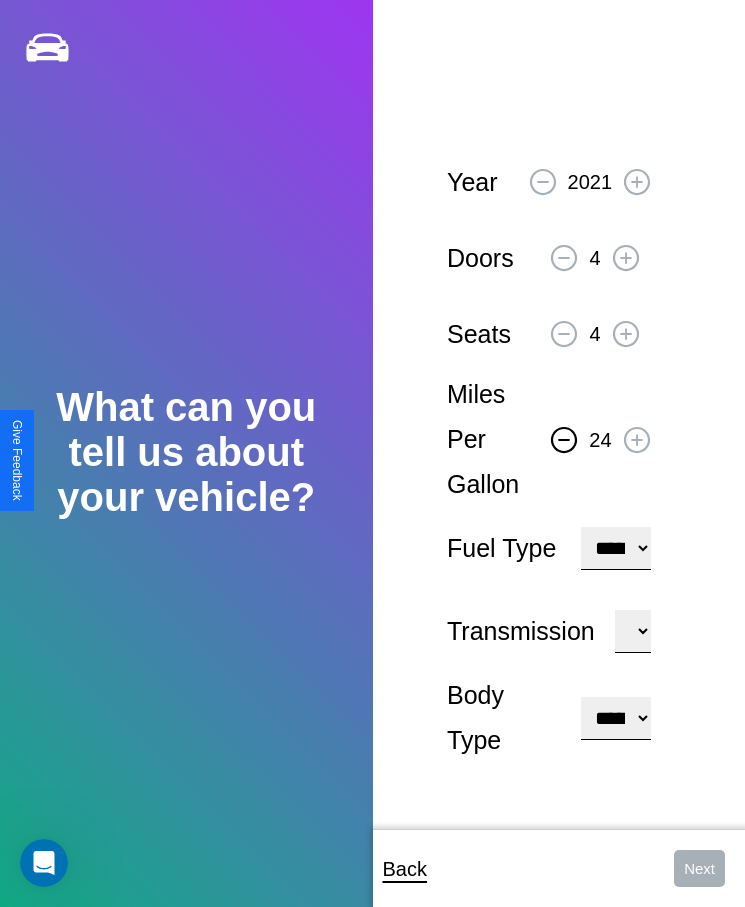 click 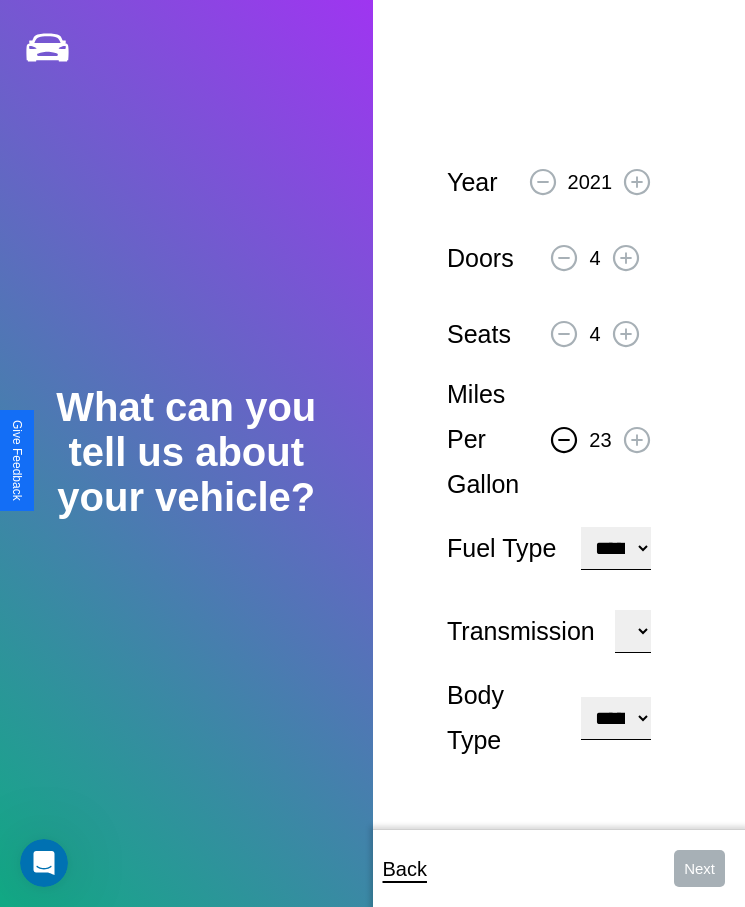 click 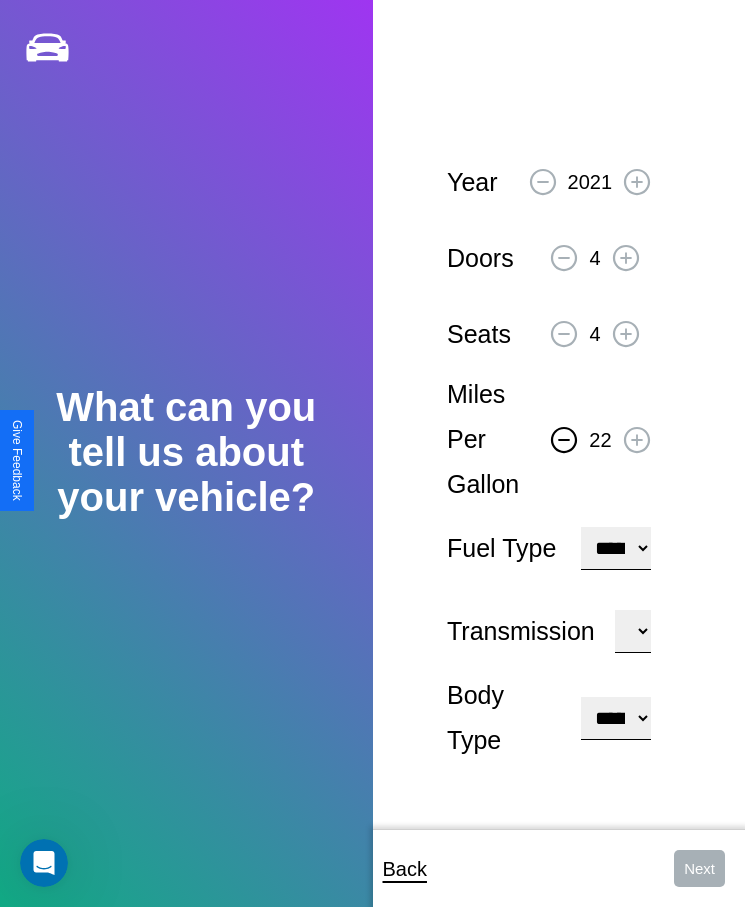 click on "**********" at bounding box center (615, 548) 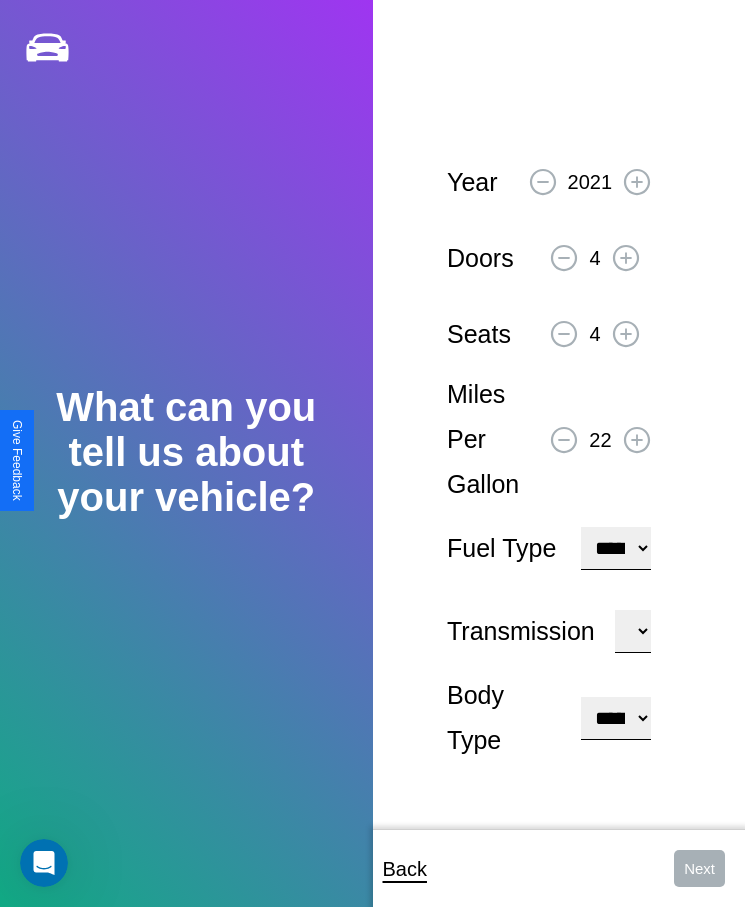 select on "***" 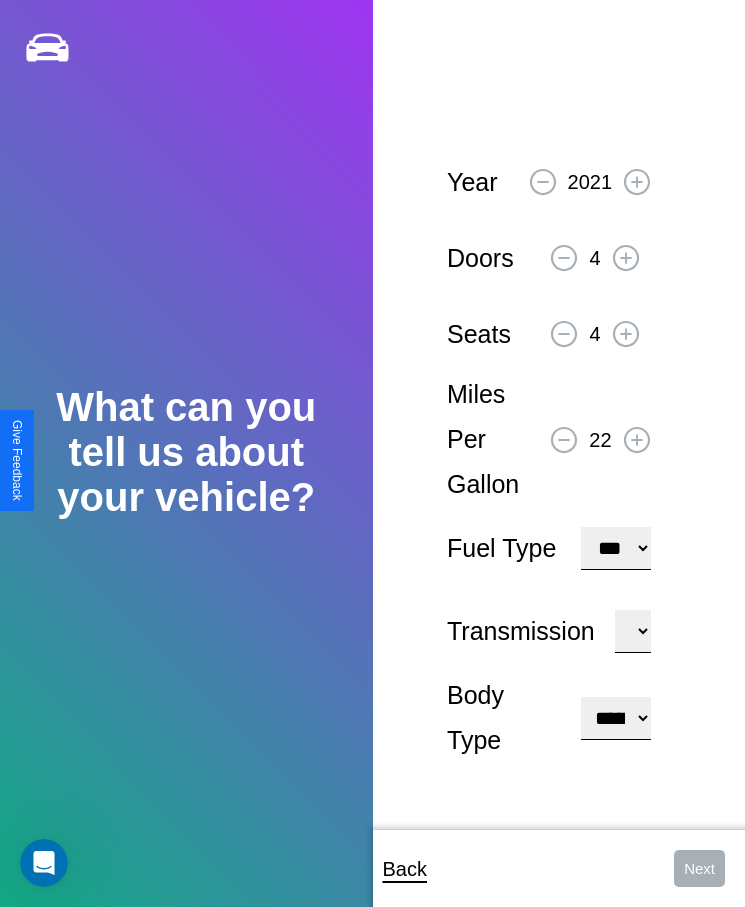 click on "****** ********* ******" at bounding box center [633, 631] 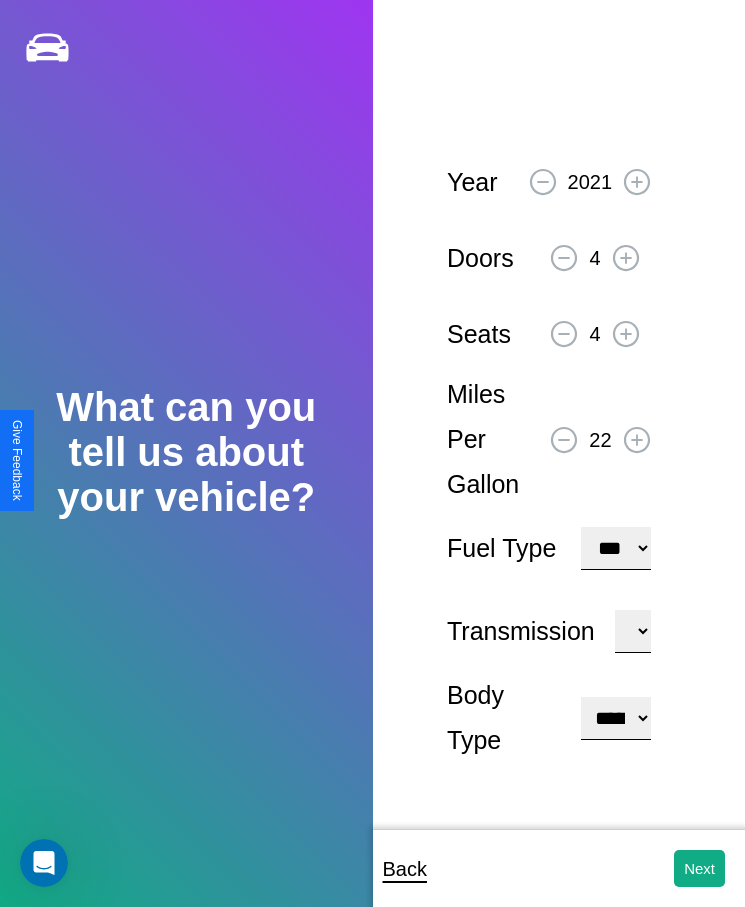 click on "**********" at bounding box center [615, 718] 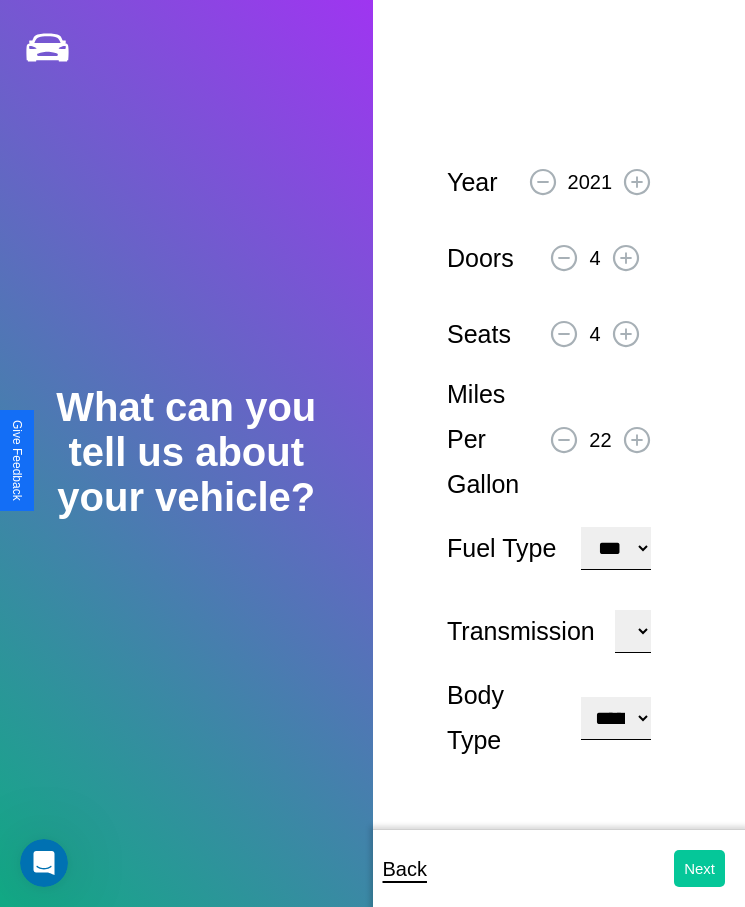 click on "Next" at bounding box center (699, 868) 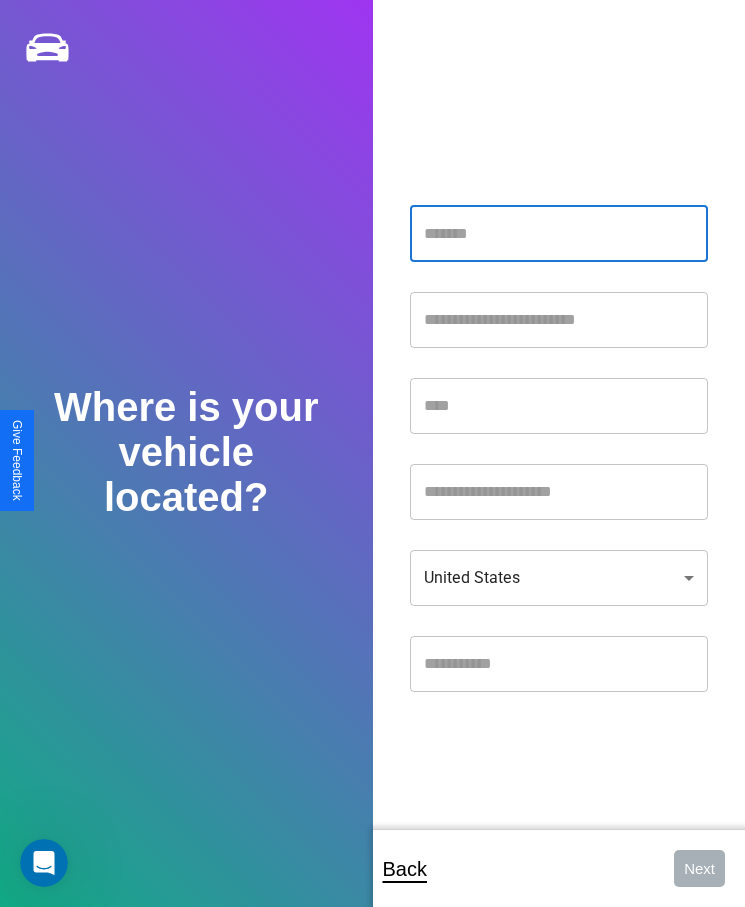 click at bounding box center [559, 234] 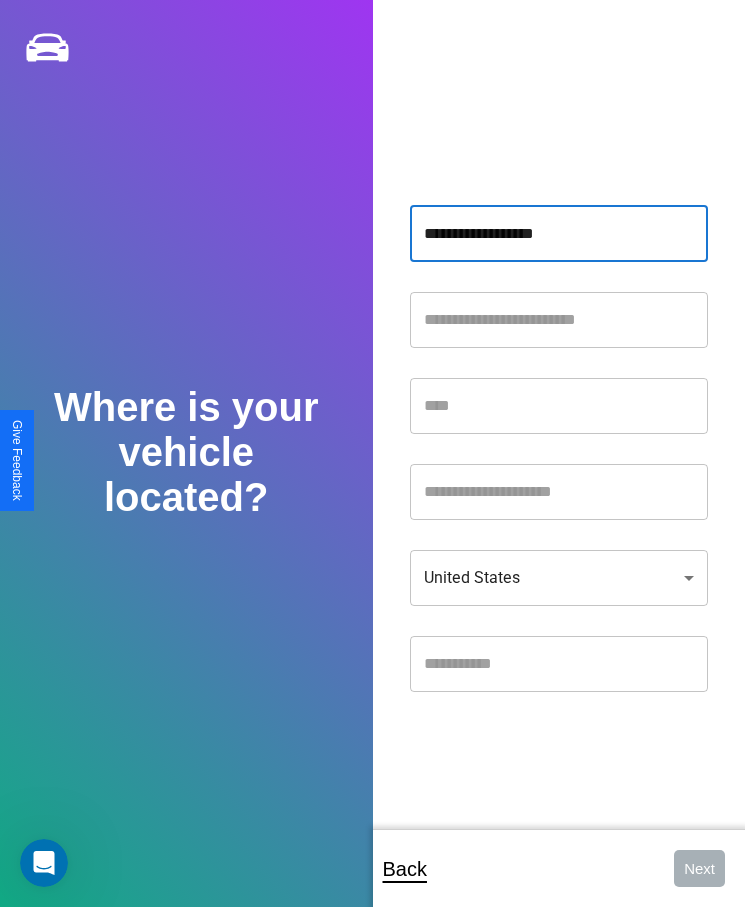 type on "**********" 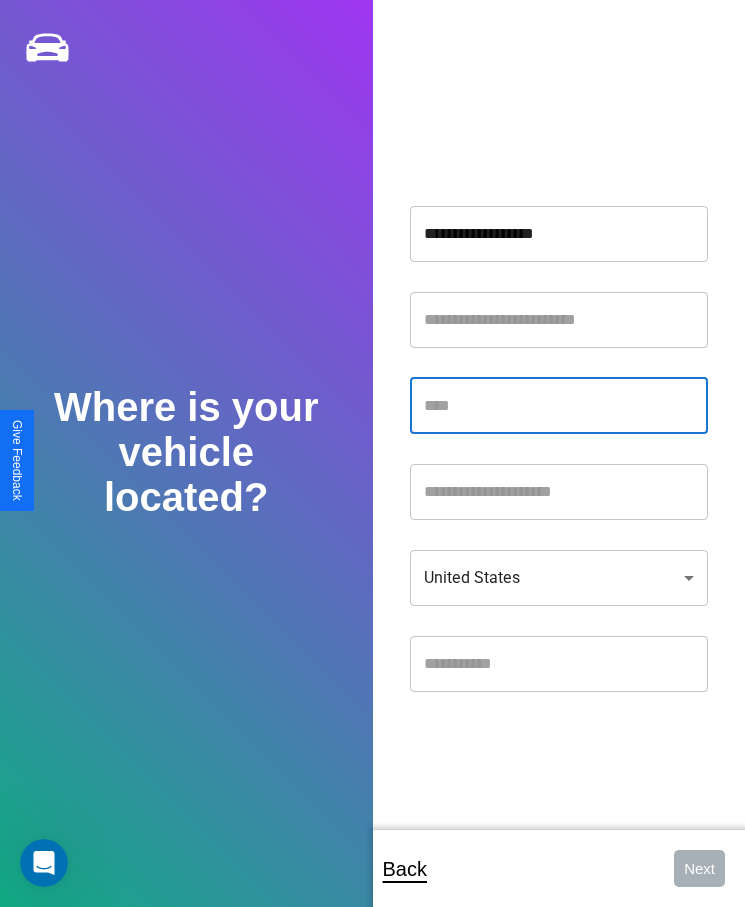 click at bounding box center [559, 406] 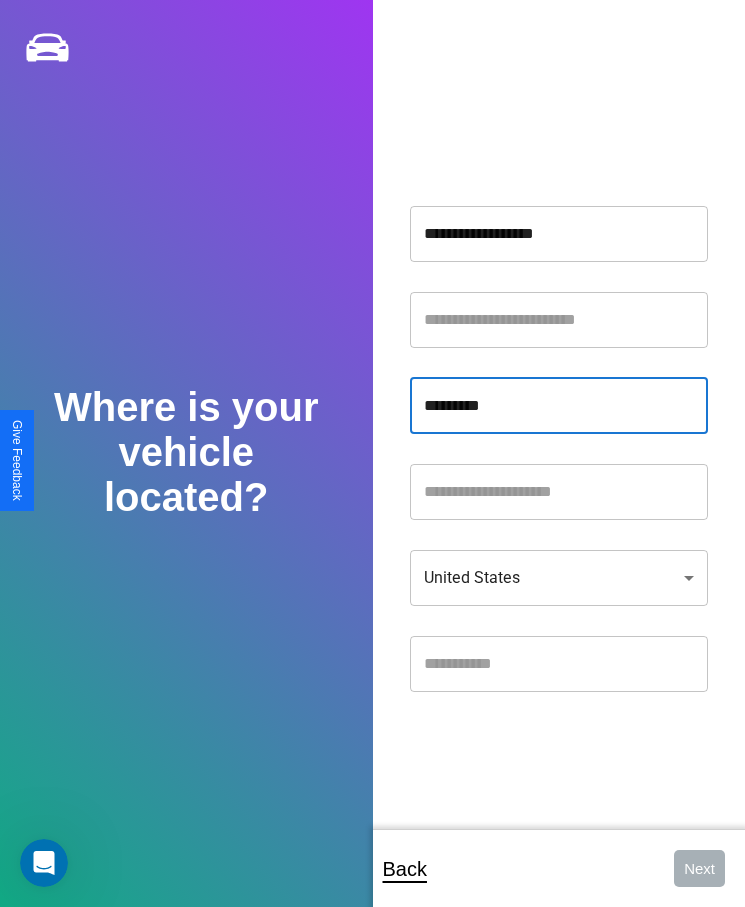 type on "*********" 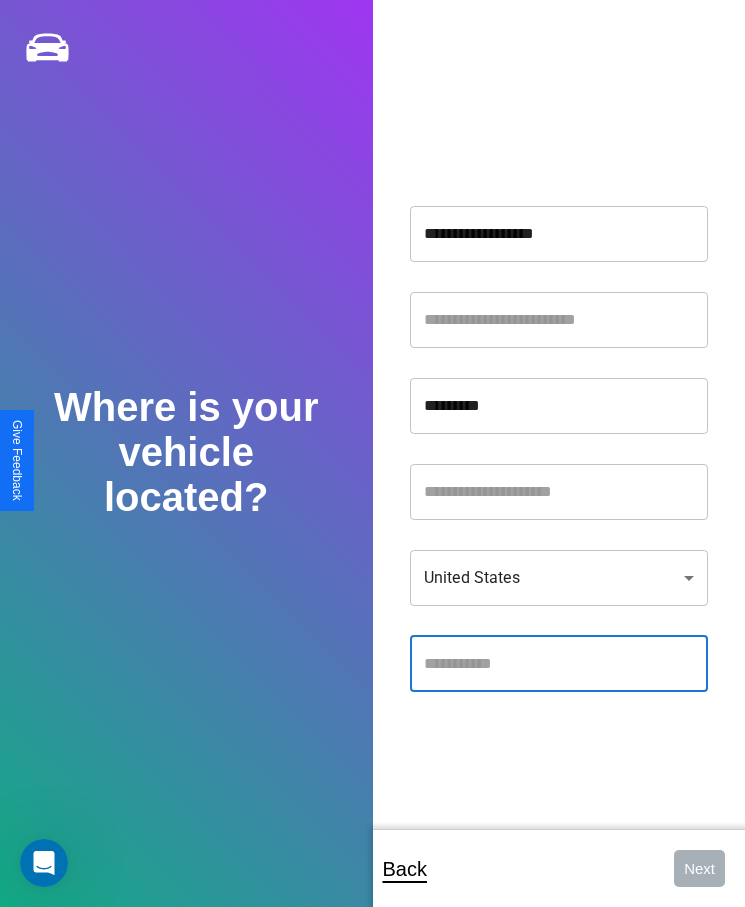 click at bounding box center [559, 664] 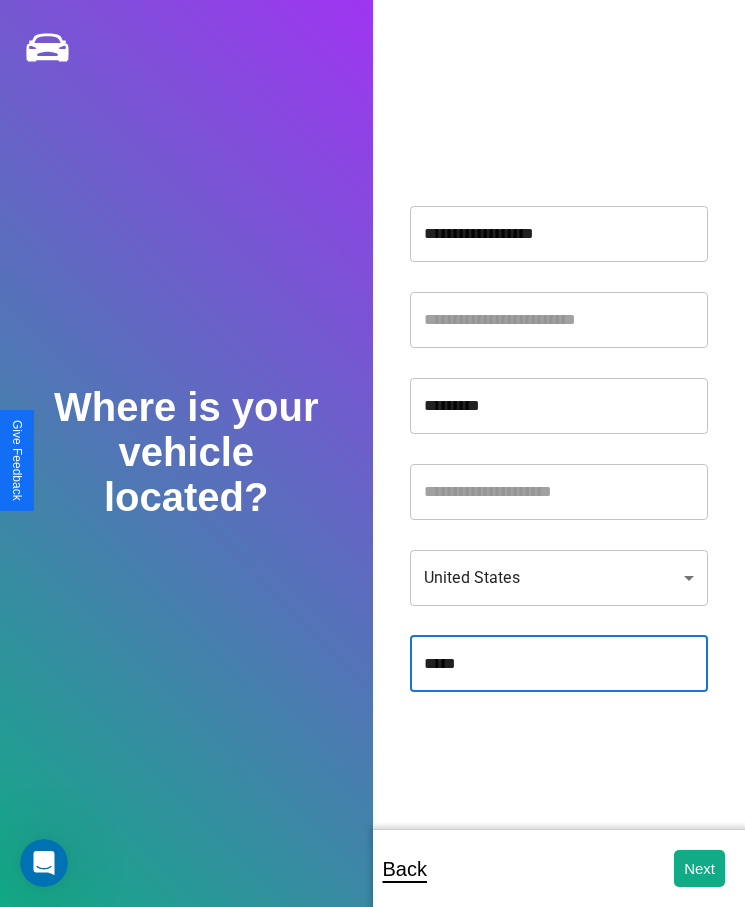 type on "*****" 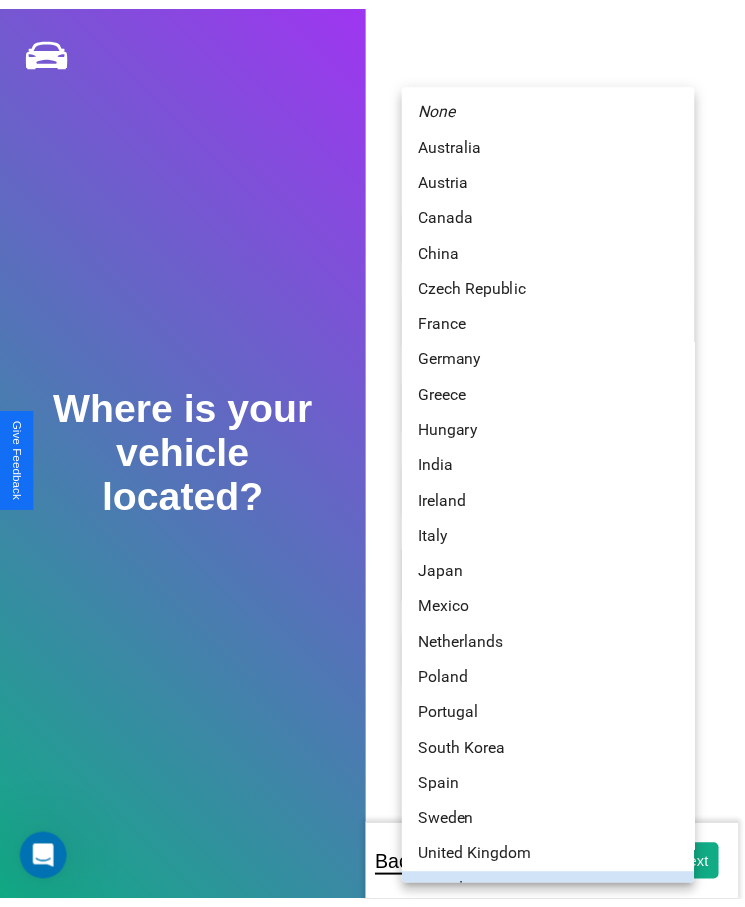 scroll, scrollTop: 25, scrollLeft: 0, axis: vertical 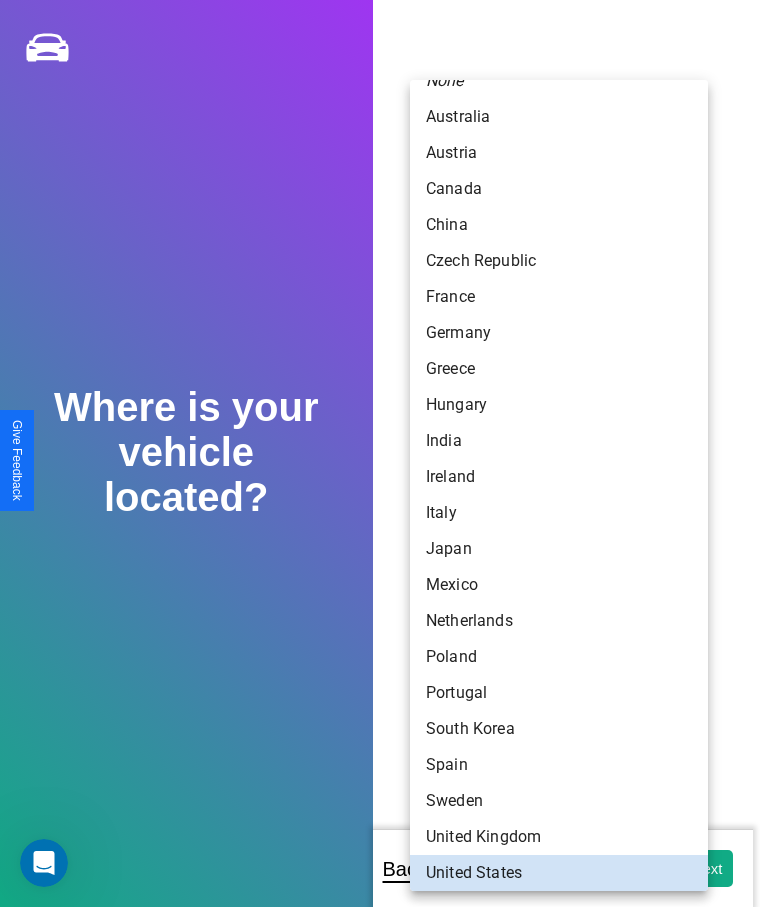click on "Japan" at bounding box center (559, 549) 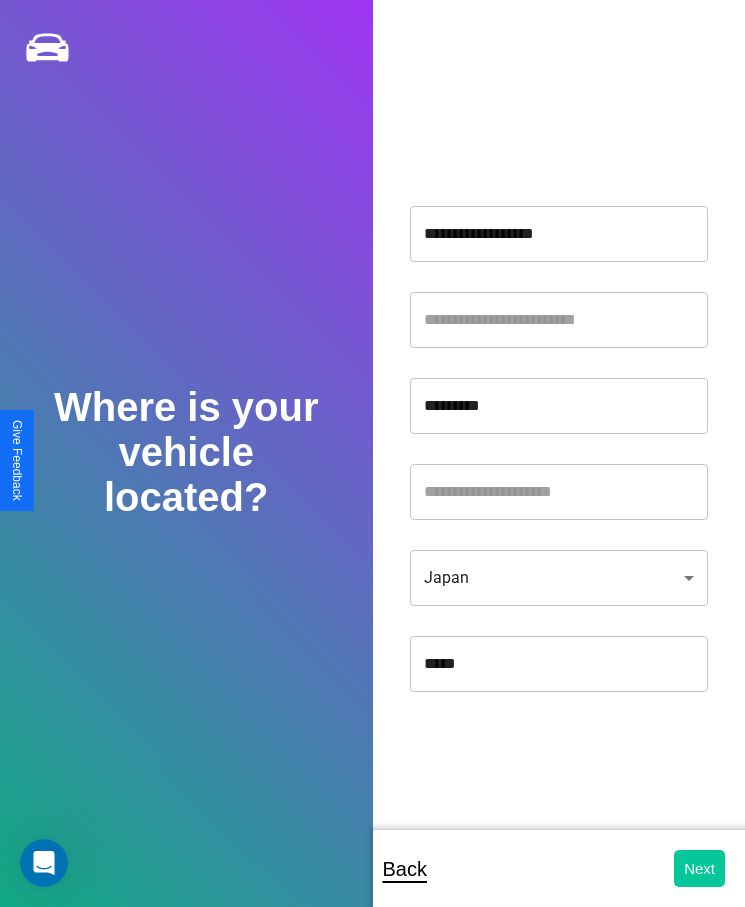 click on "Next" at bounding box center [699, 868] 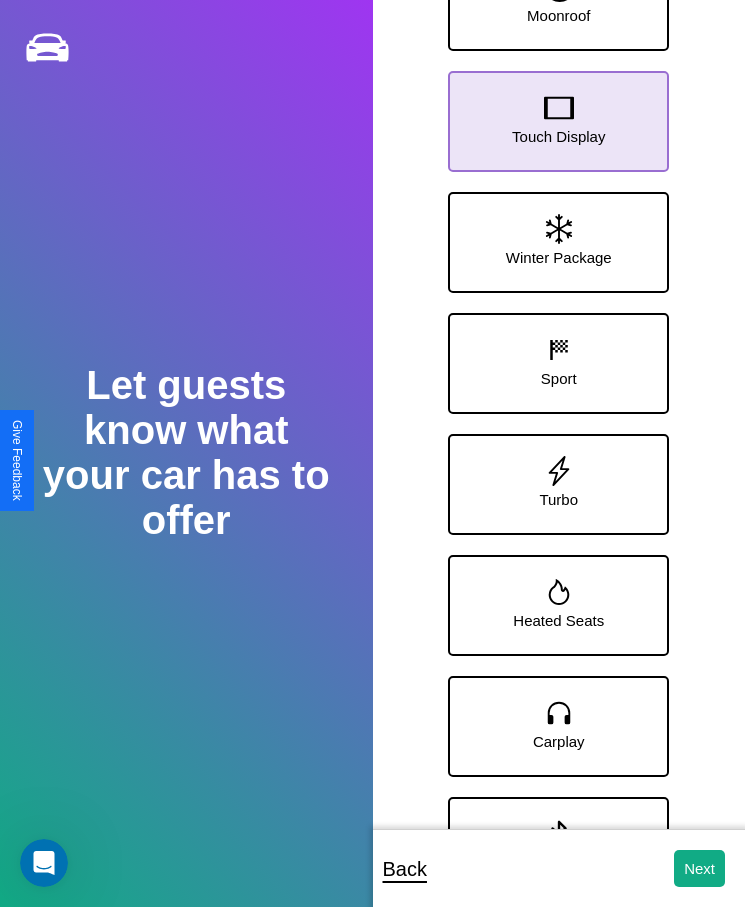 click 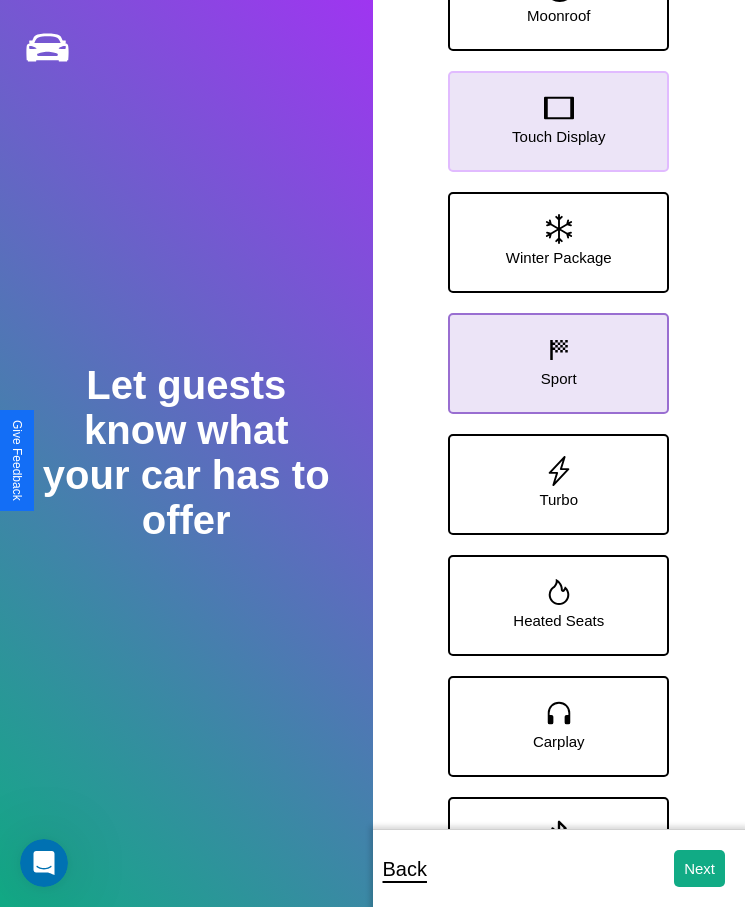 click 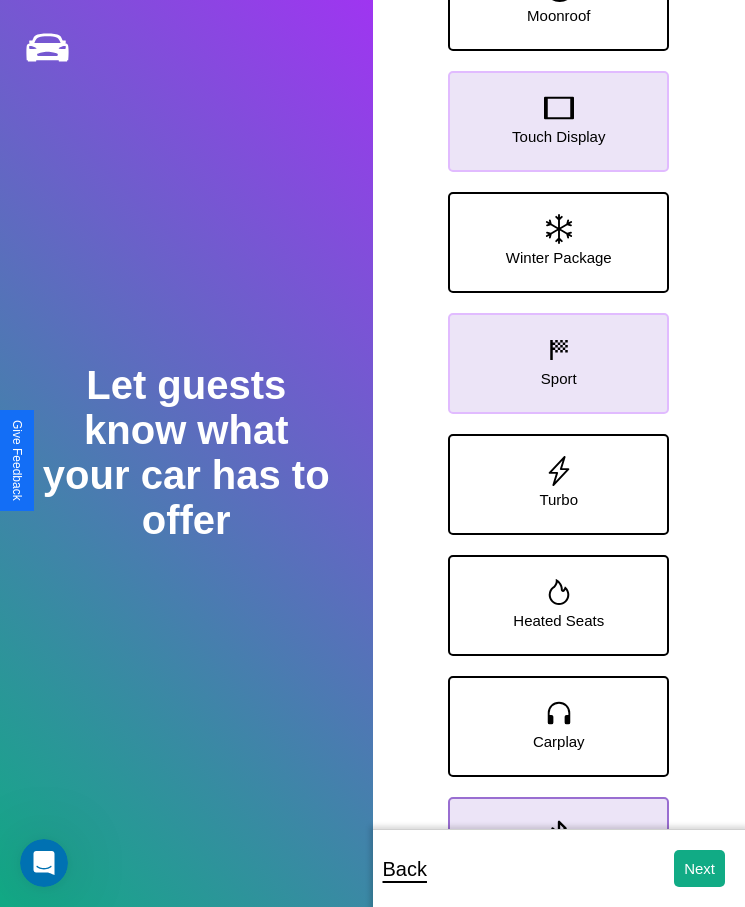 click 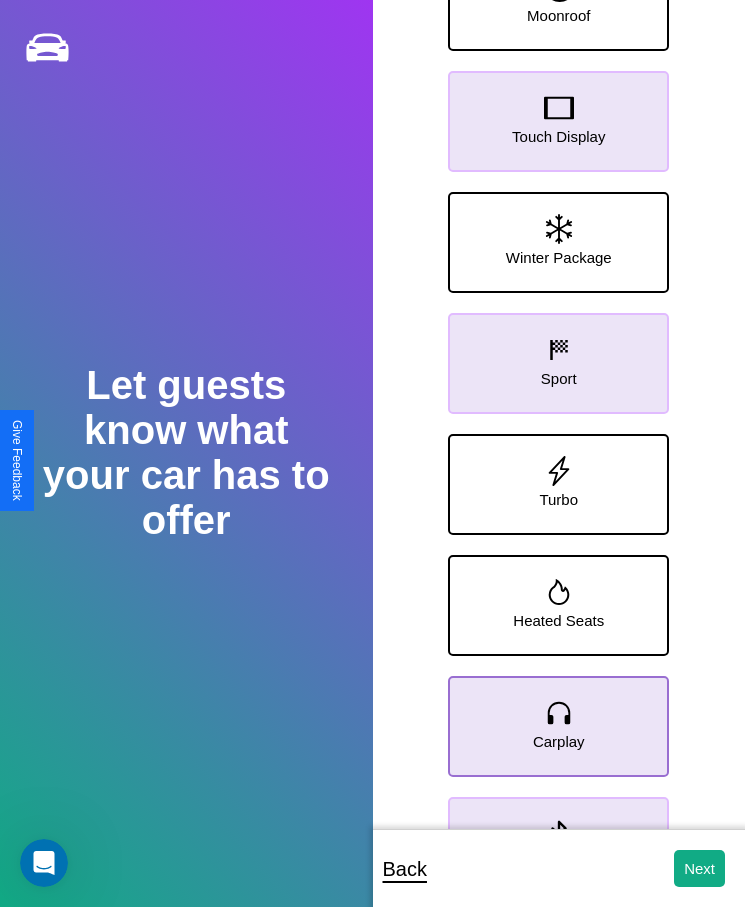 click 